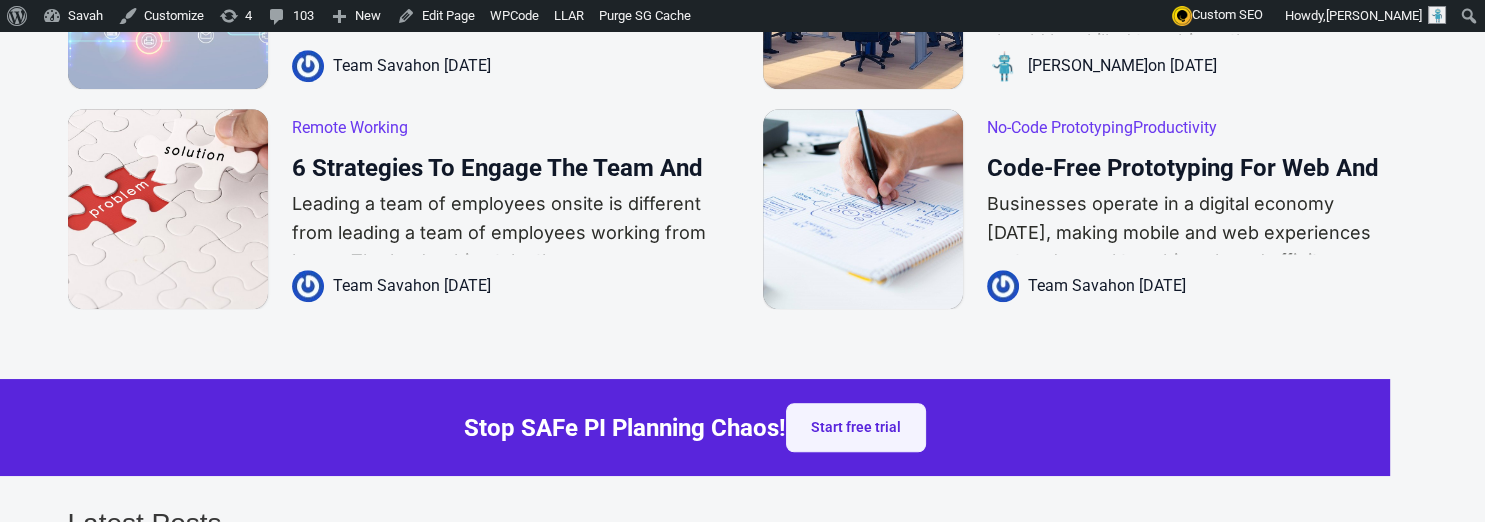 scroll, scrollTop: 1584, scrollLeft: 0, axis: vertical 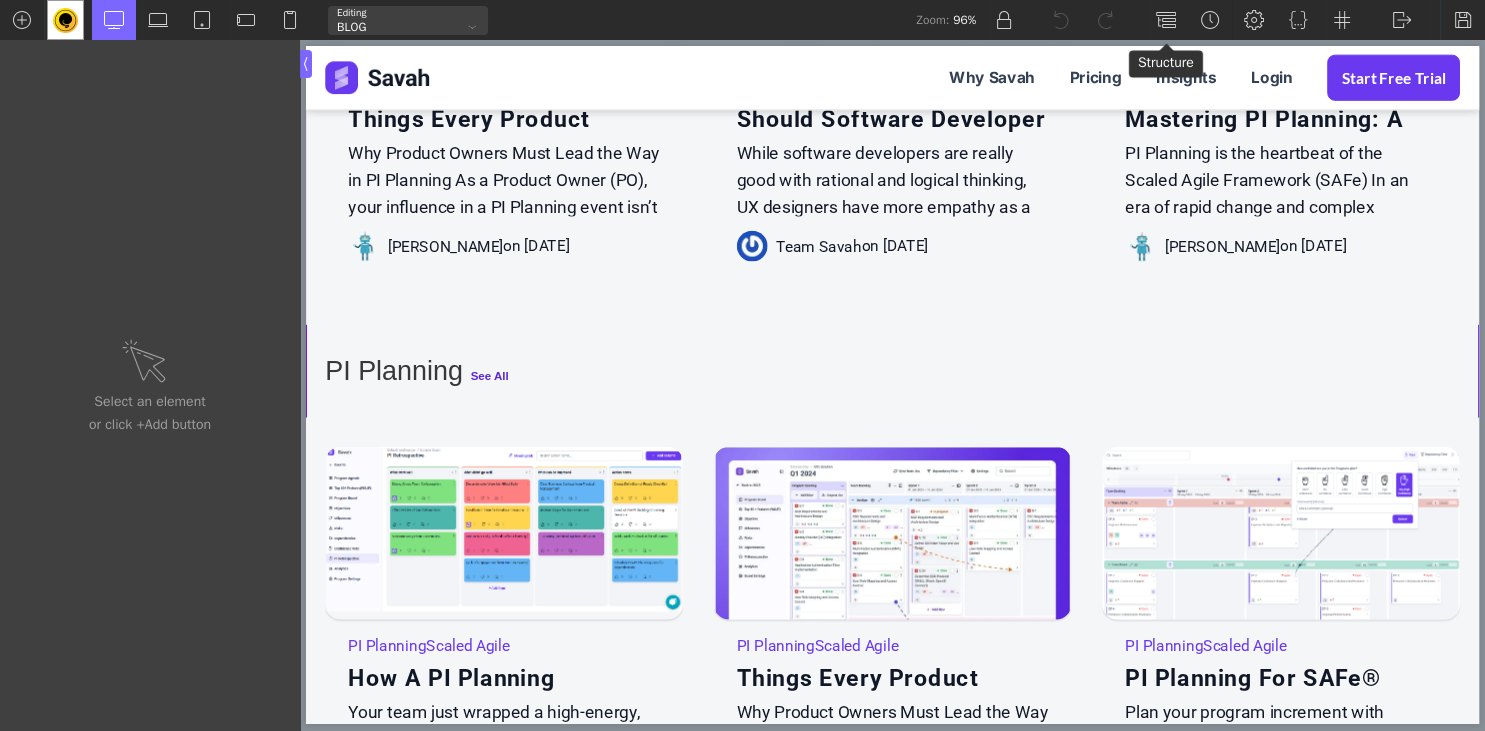 drag, startPoint x: 1166, startPoint y: 22, endPoint x: 1150, endPoint y: 42, distance: 25.612497 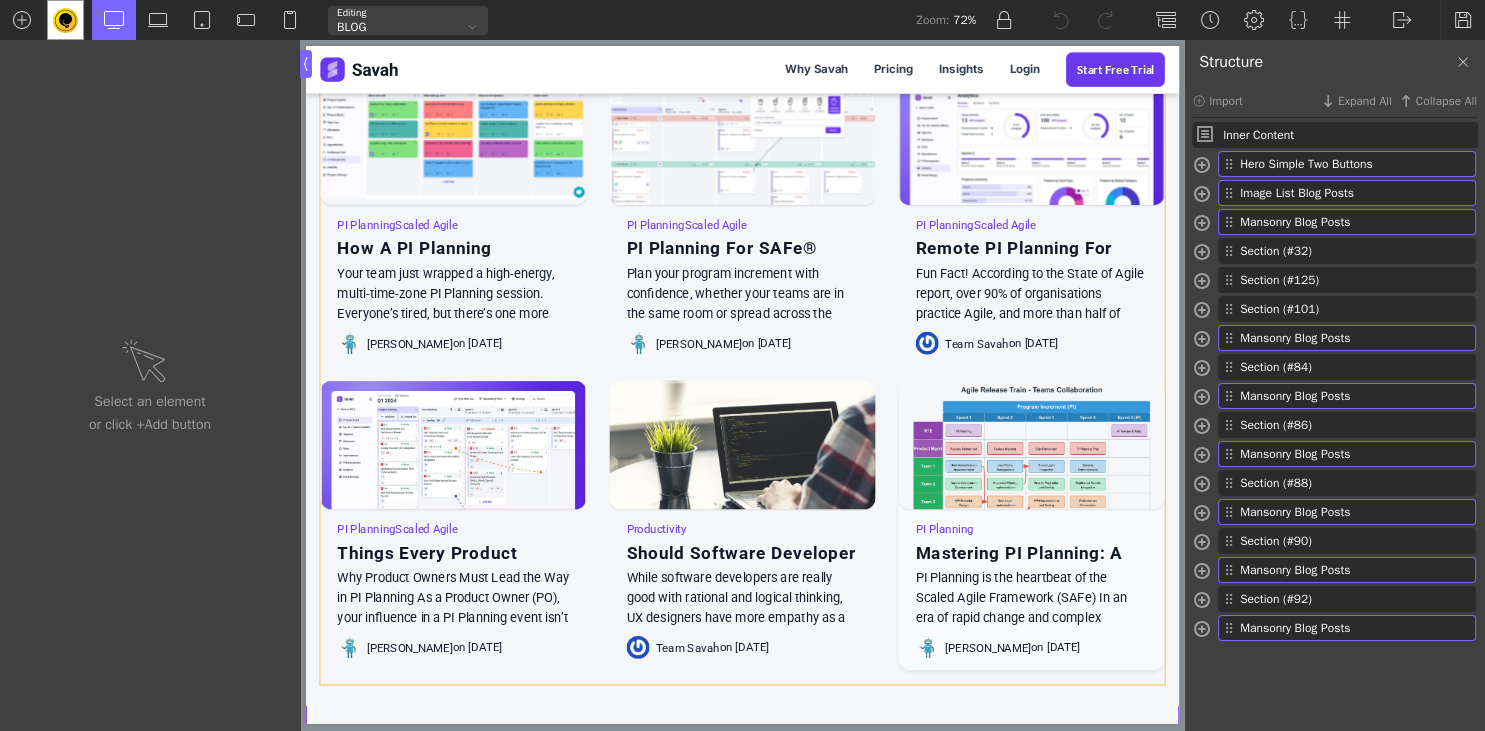 scroll, scrollTop: 2851, scrollLeft: 0, axis: vertical 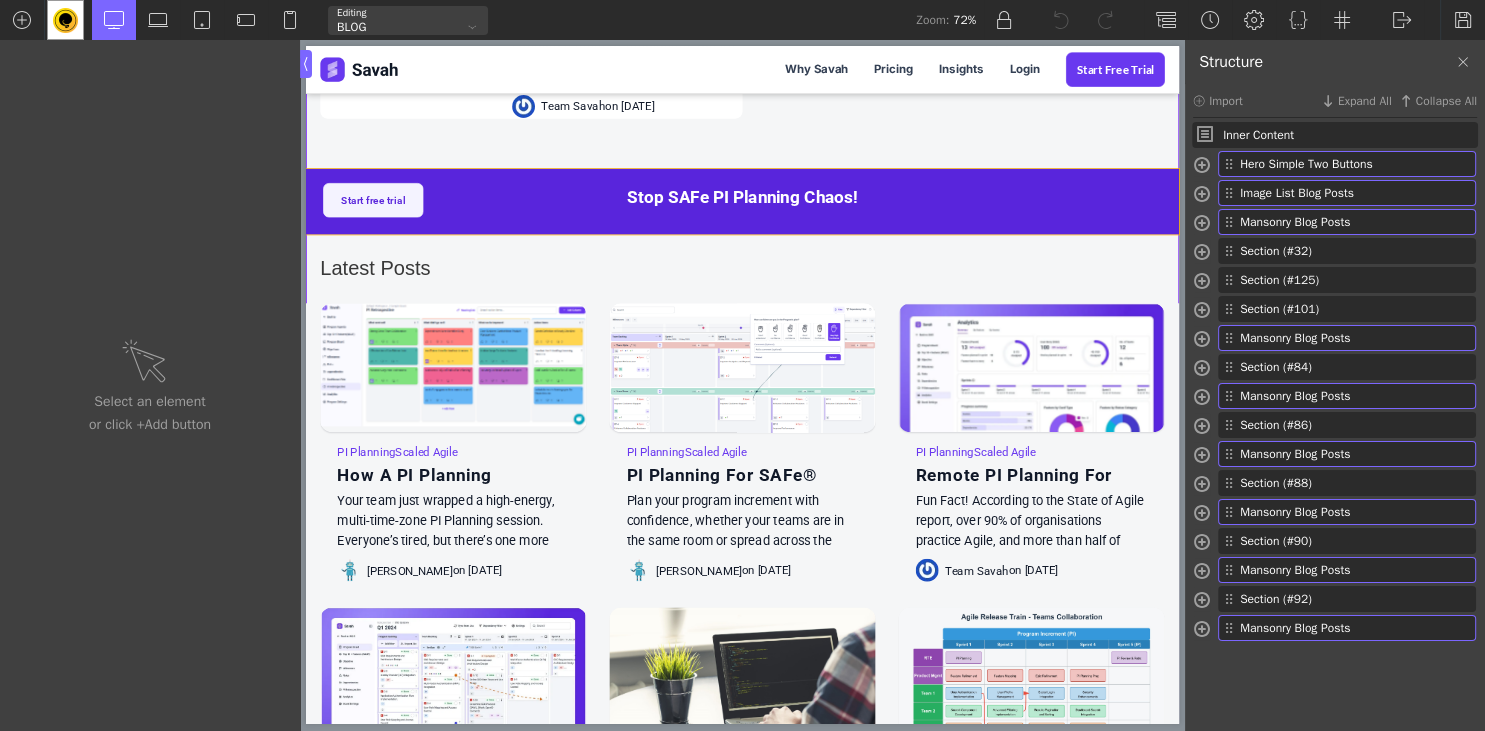 click on "Stop SAFe PI Planning Chaos! Start free trial" at bounding box center [916, 264] 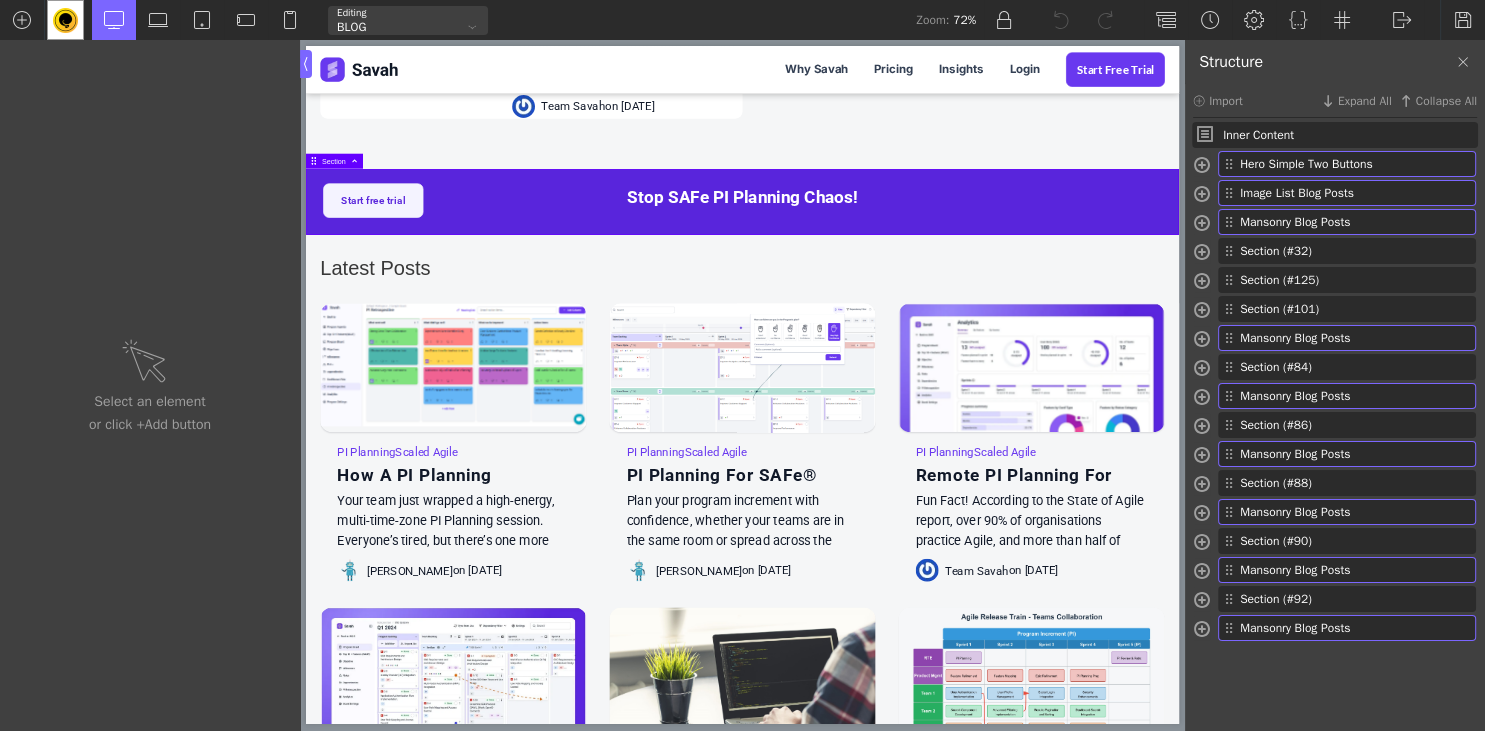 type on "safe_planning" 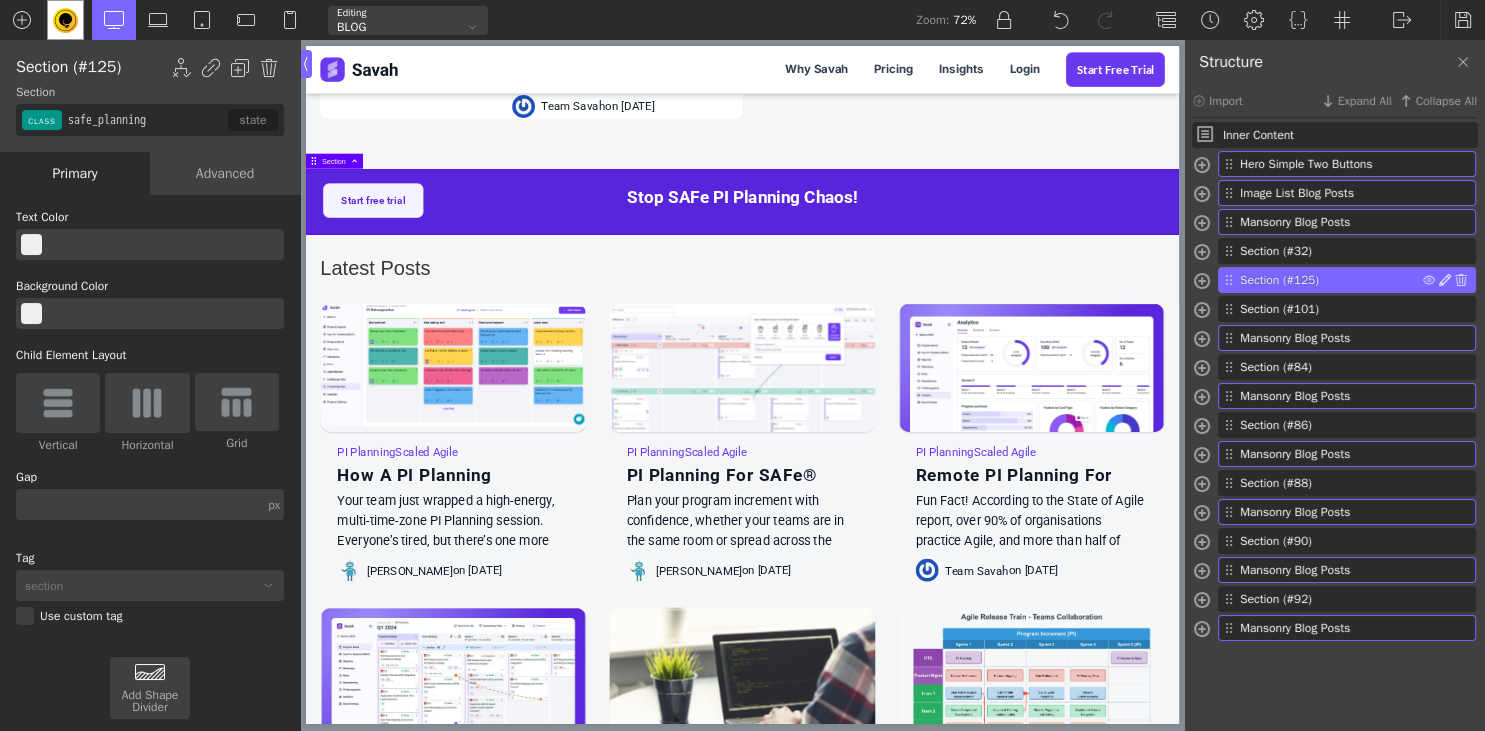 click at bounding box center (1445, 280) 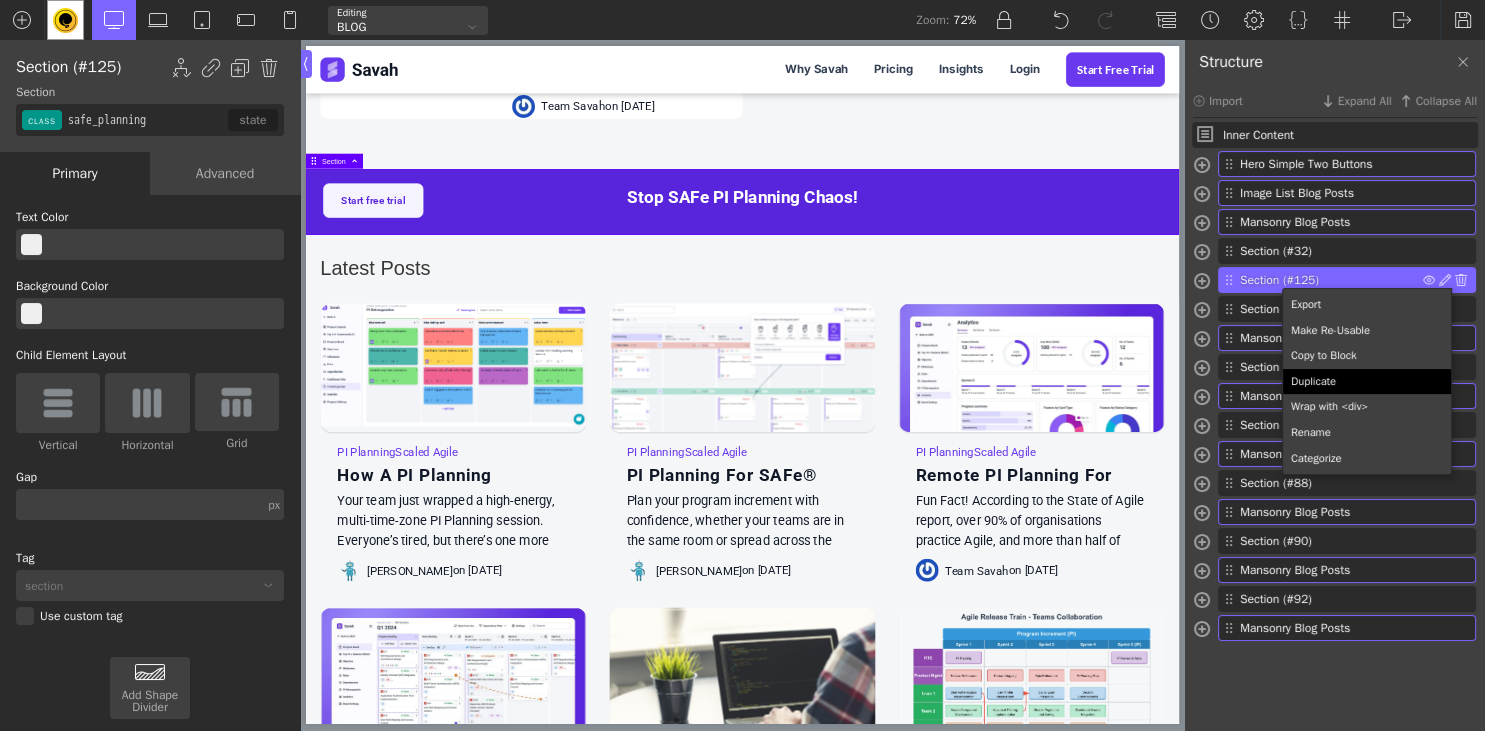 click on "Duplicate" at bounding box center (1367, 382) 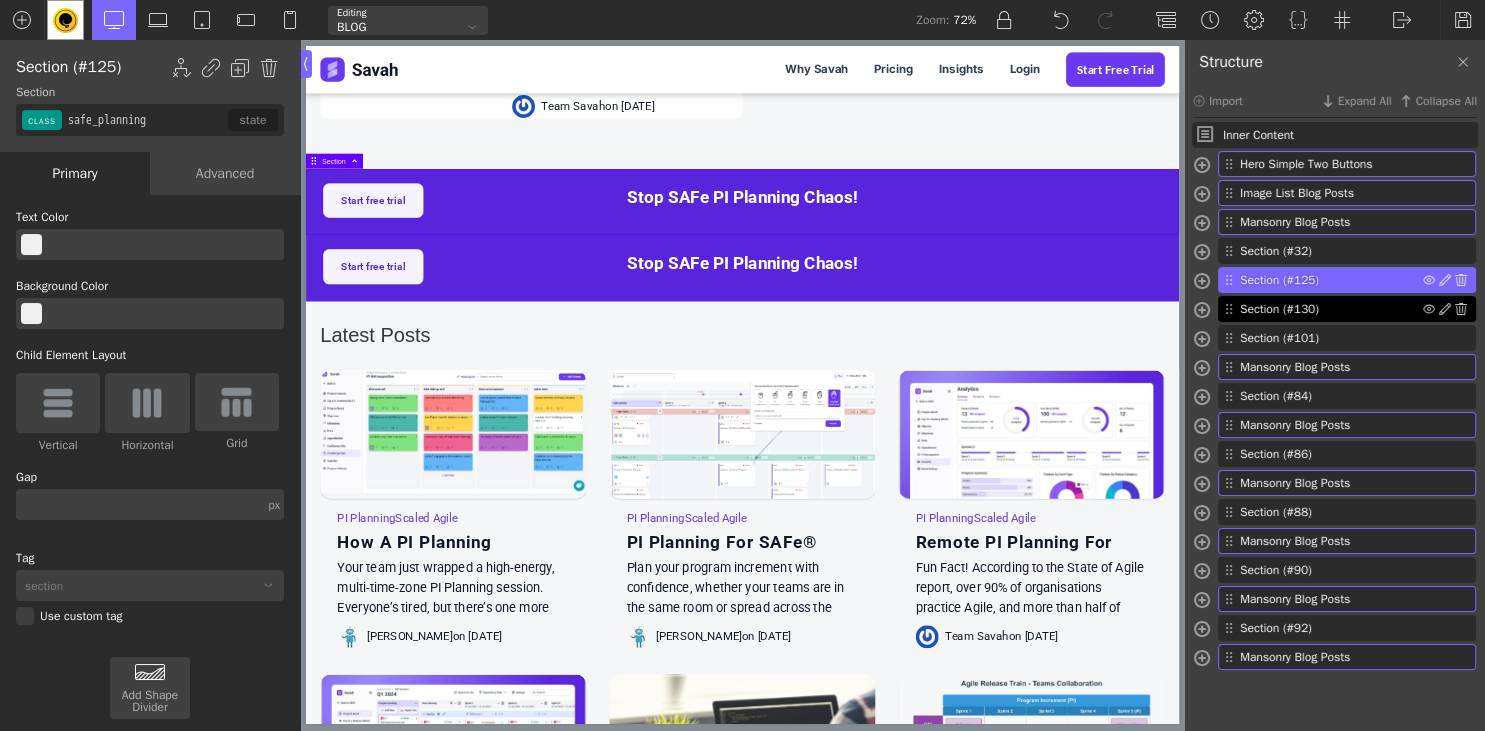 click on "Section (#130)" at bounding box center [1331, 309] 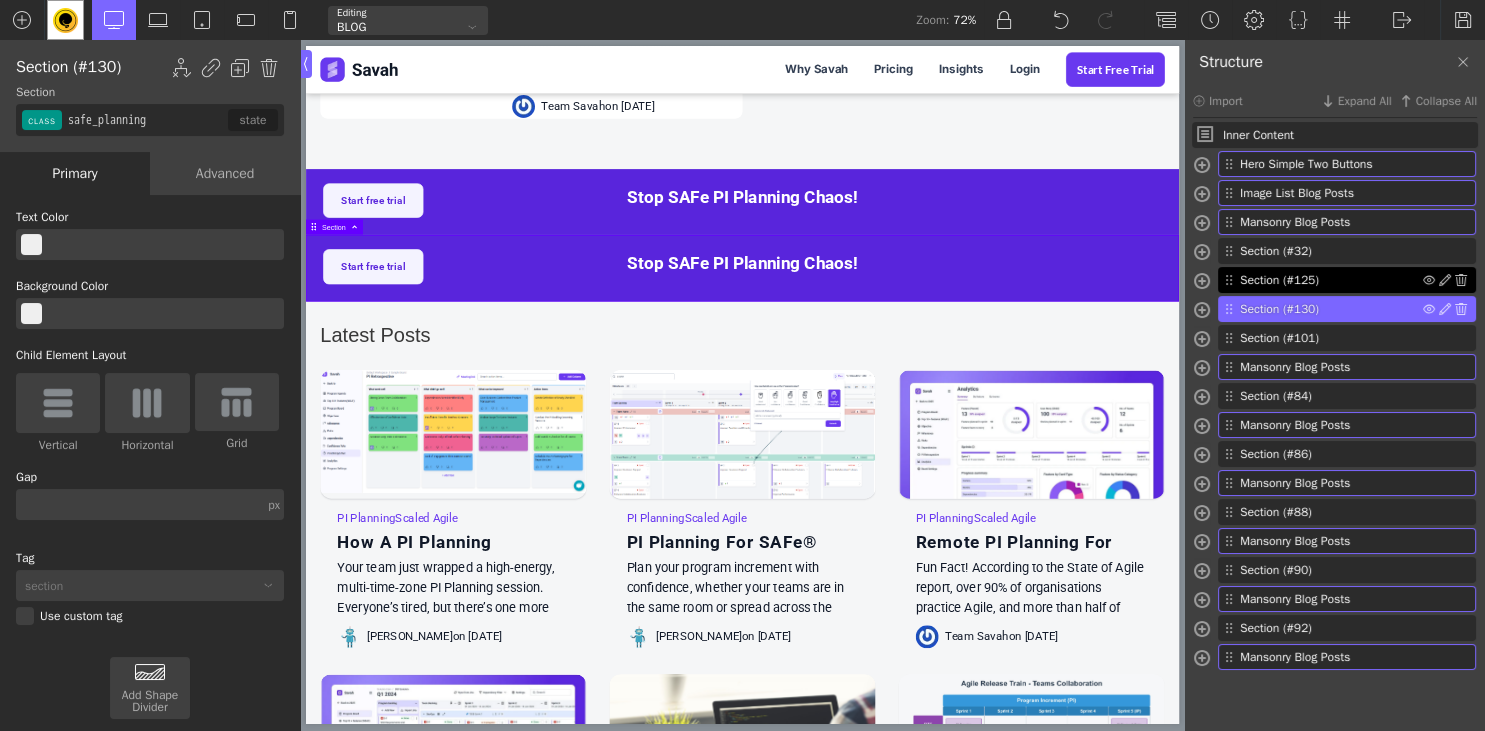 click on "Section (#130)" at bounding box center (1331, 309) 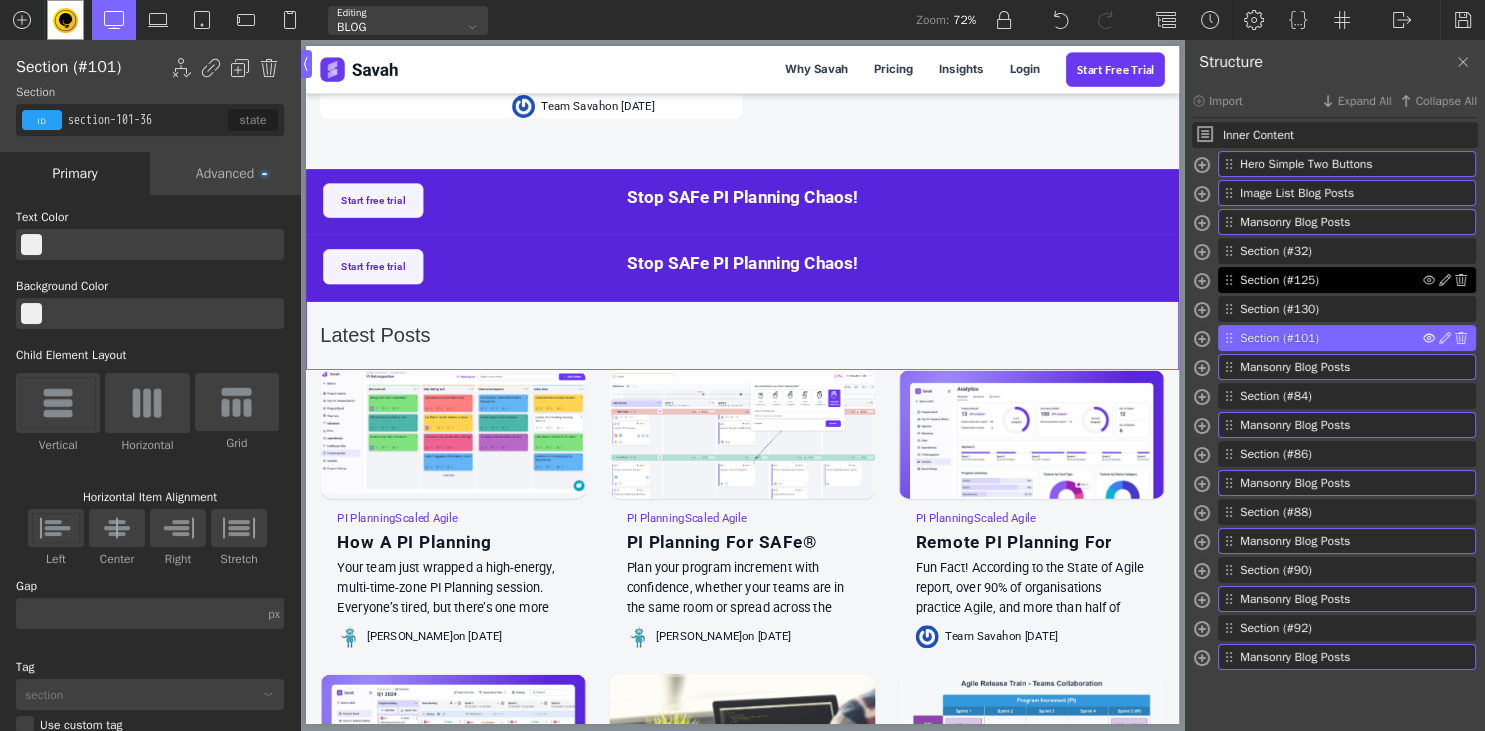 click at bounding box center (1429, 338) 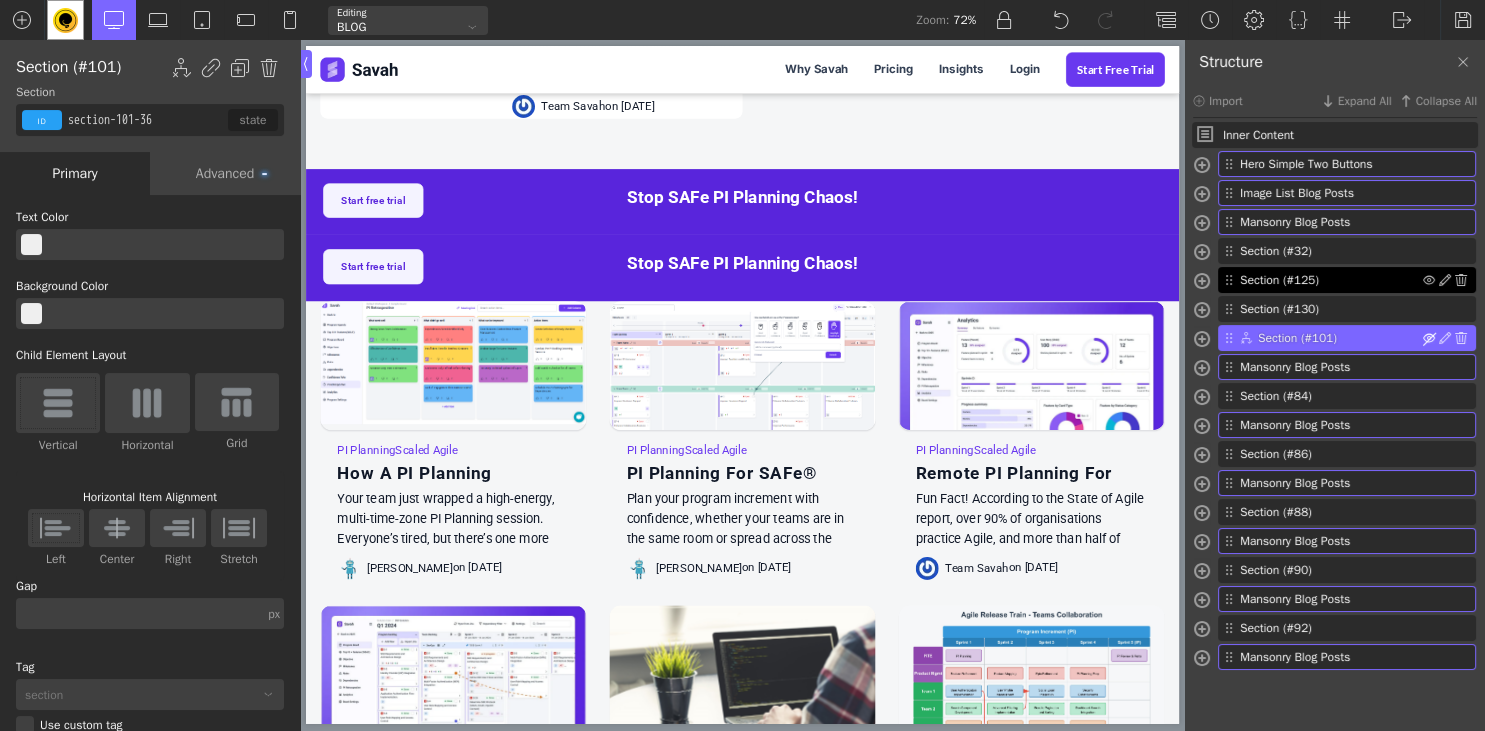 click at bounding box center [1429, 338] 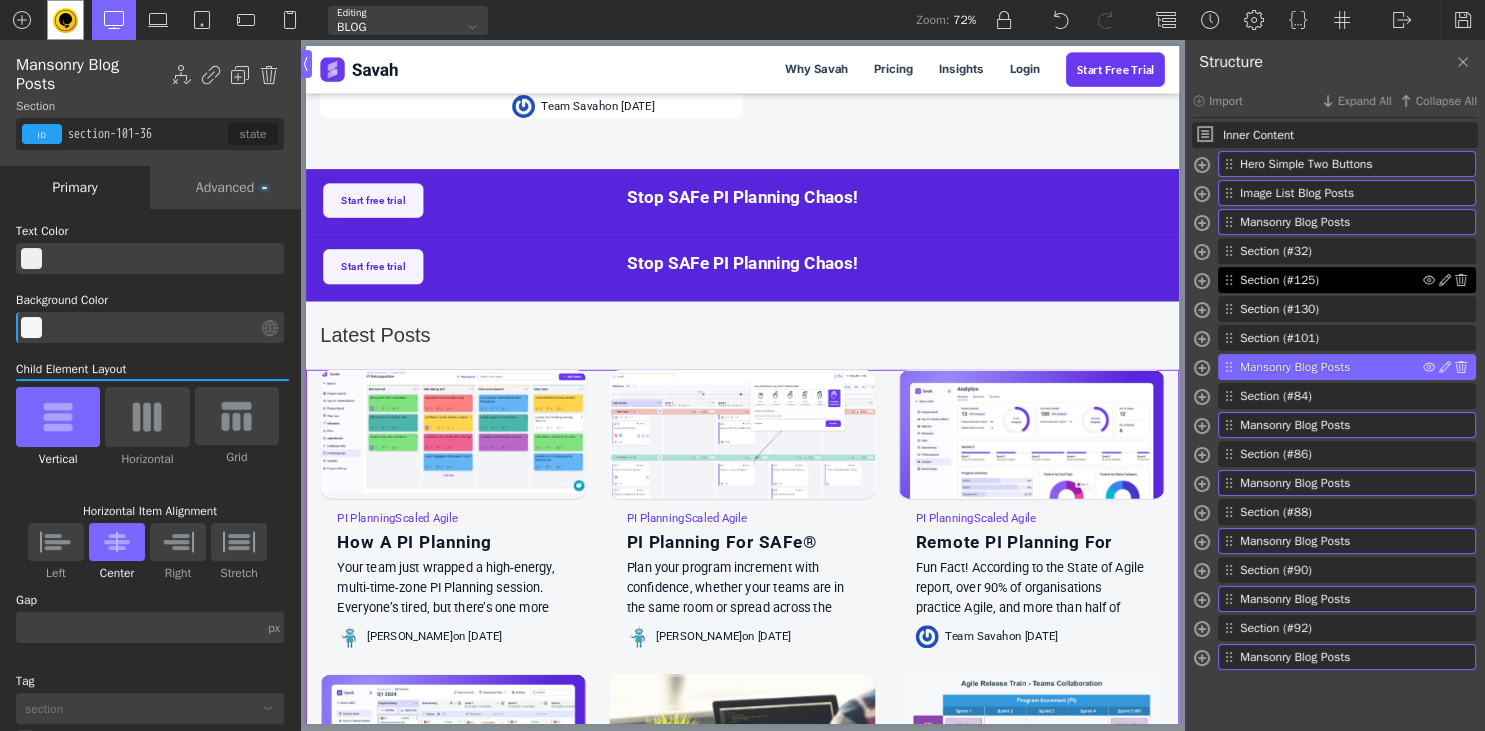 click on "Mansonry Blog Posts" at bounding box center (1331, 367) 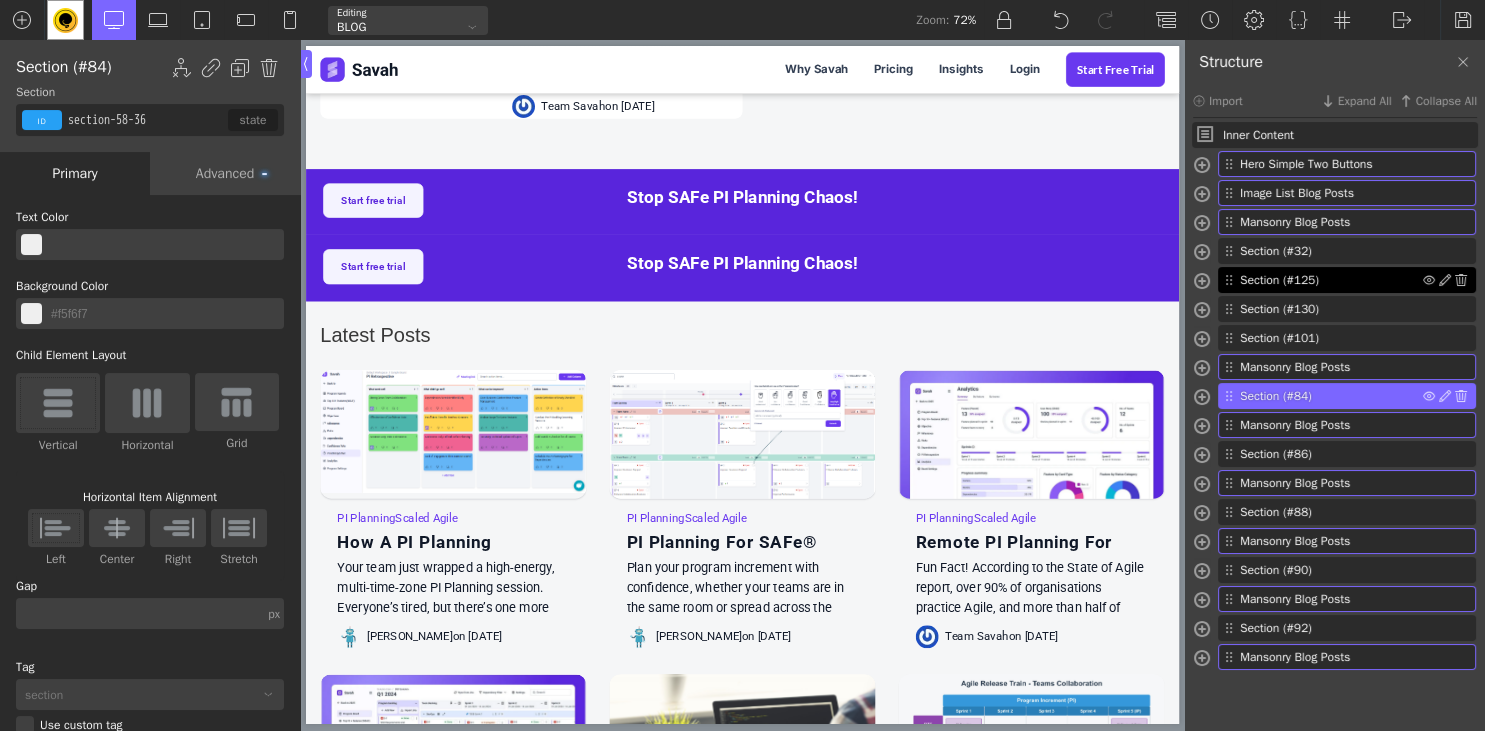 type on "section-84-36" 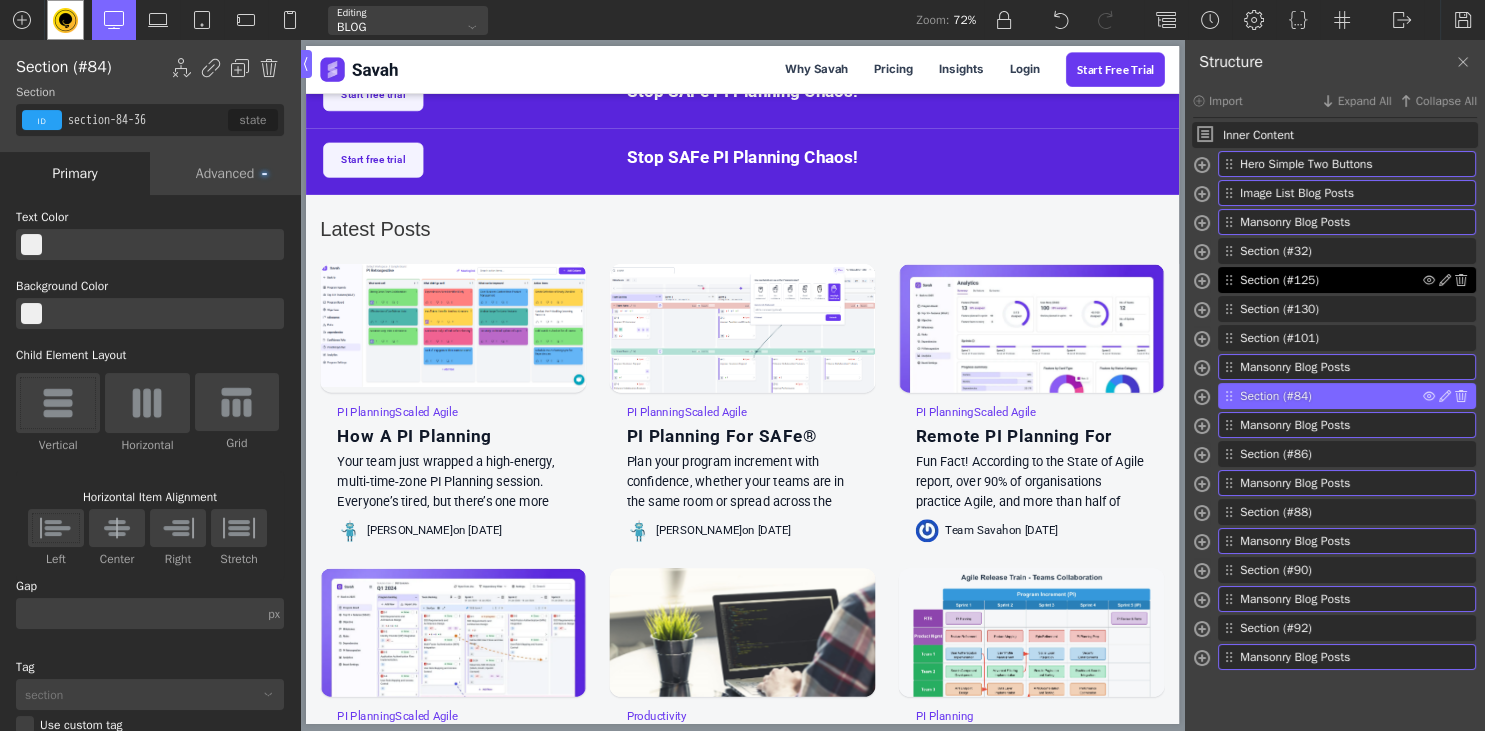 click on "Section (#84)" at bounding box center [1331, 396] 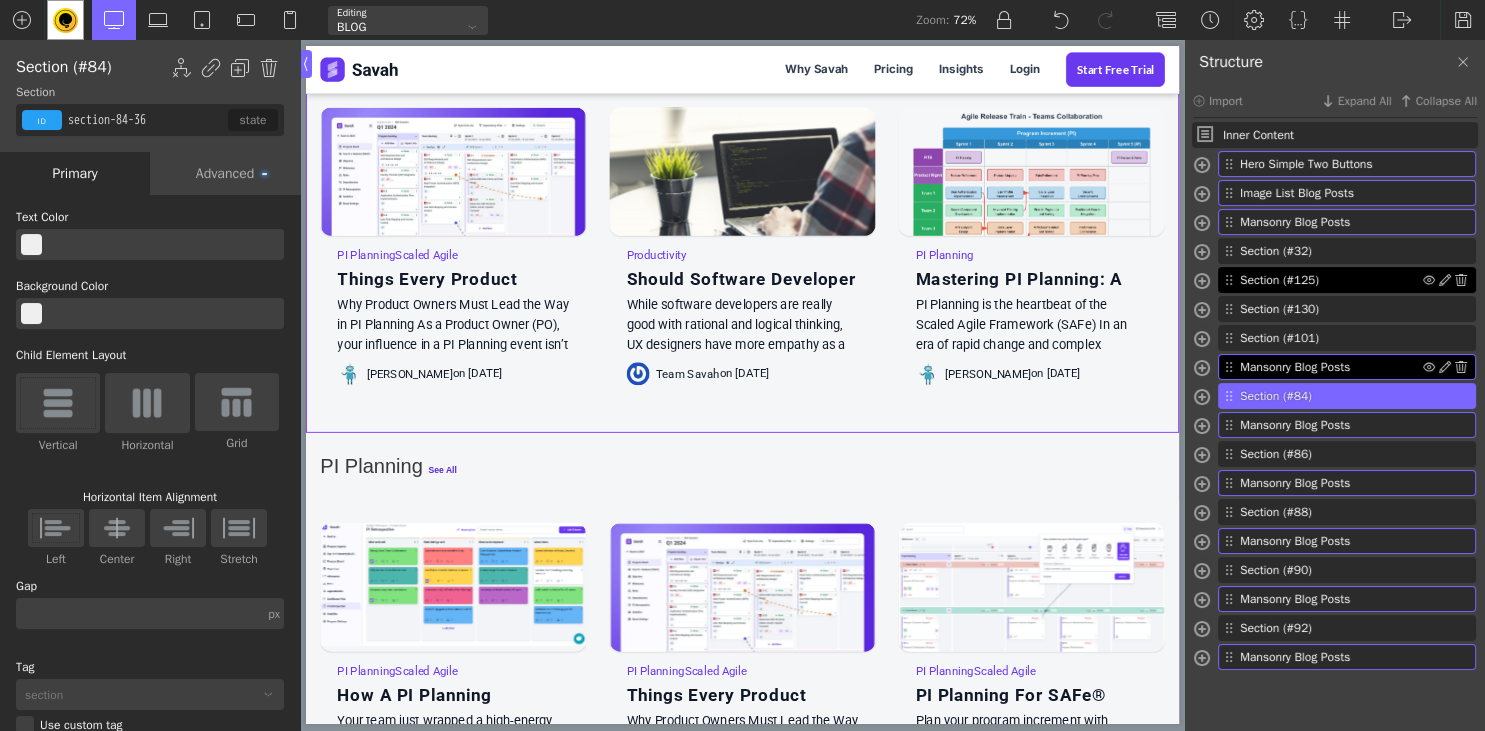 click on "Mansonry Blog Posts" at bounding box center (1331, 367) 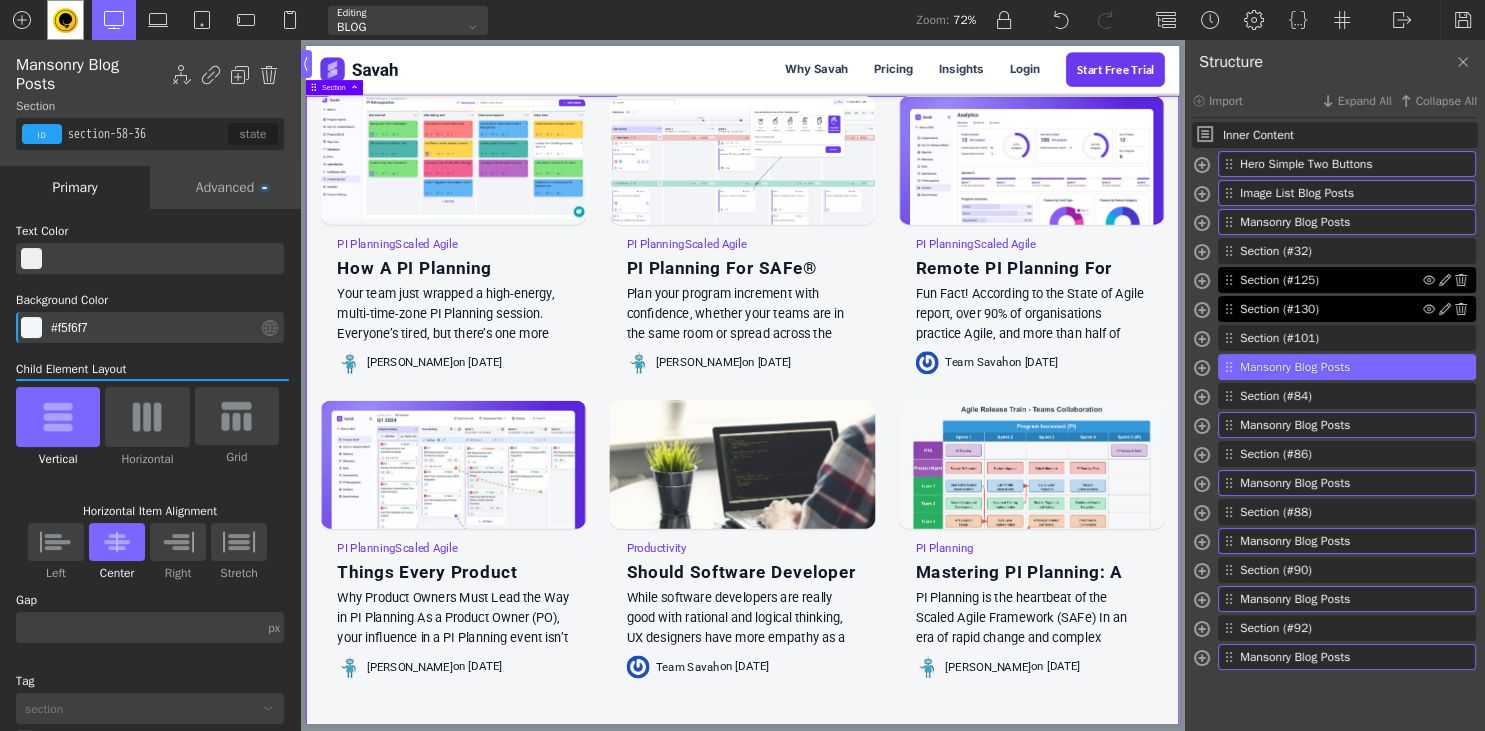 scroll, scrollTop: 2566, scrollLeft: 0, axis: vertical 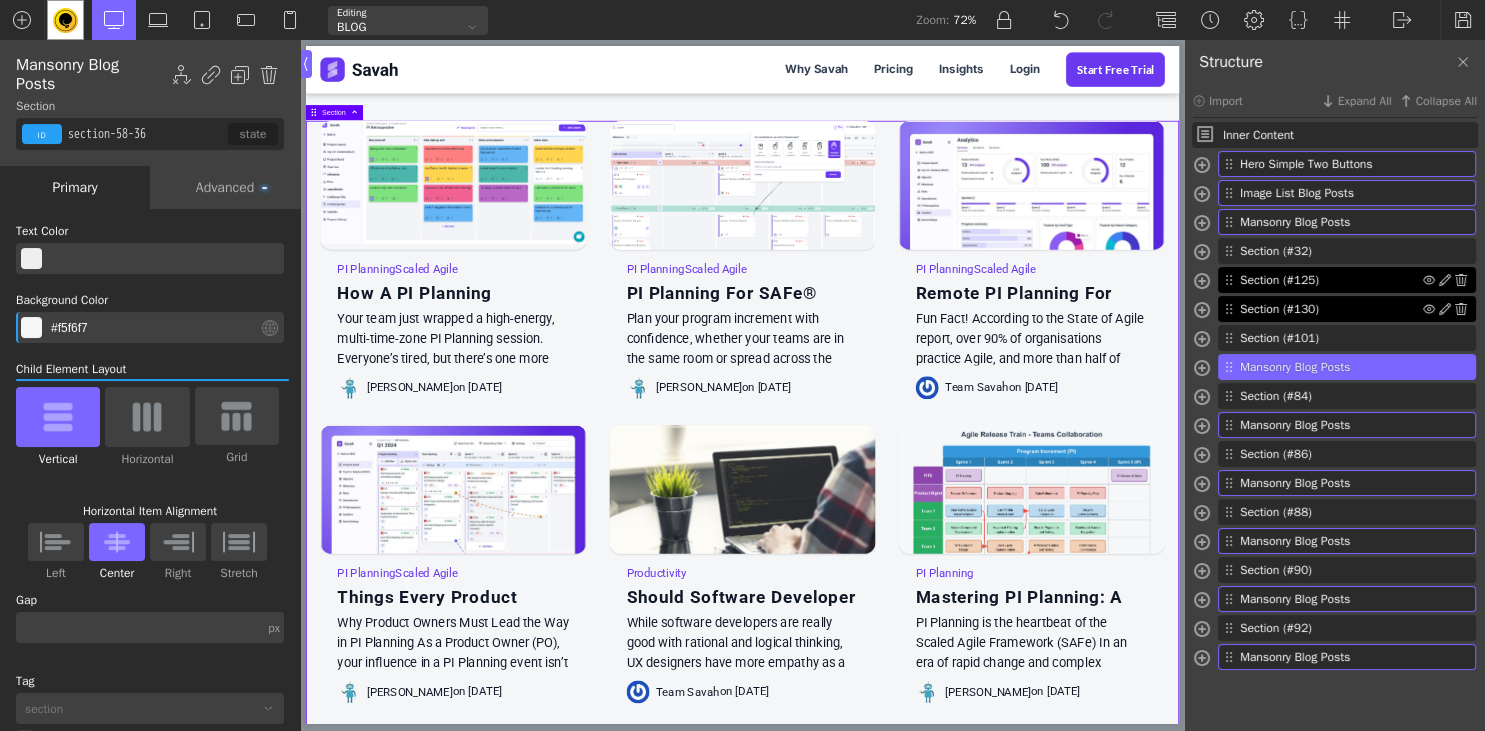 click on "Section (#130)" at bounding box center [1331, 309] 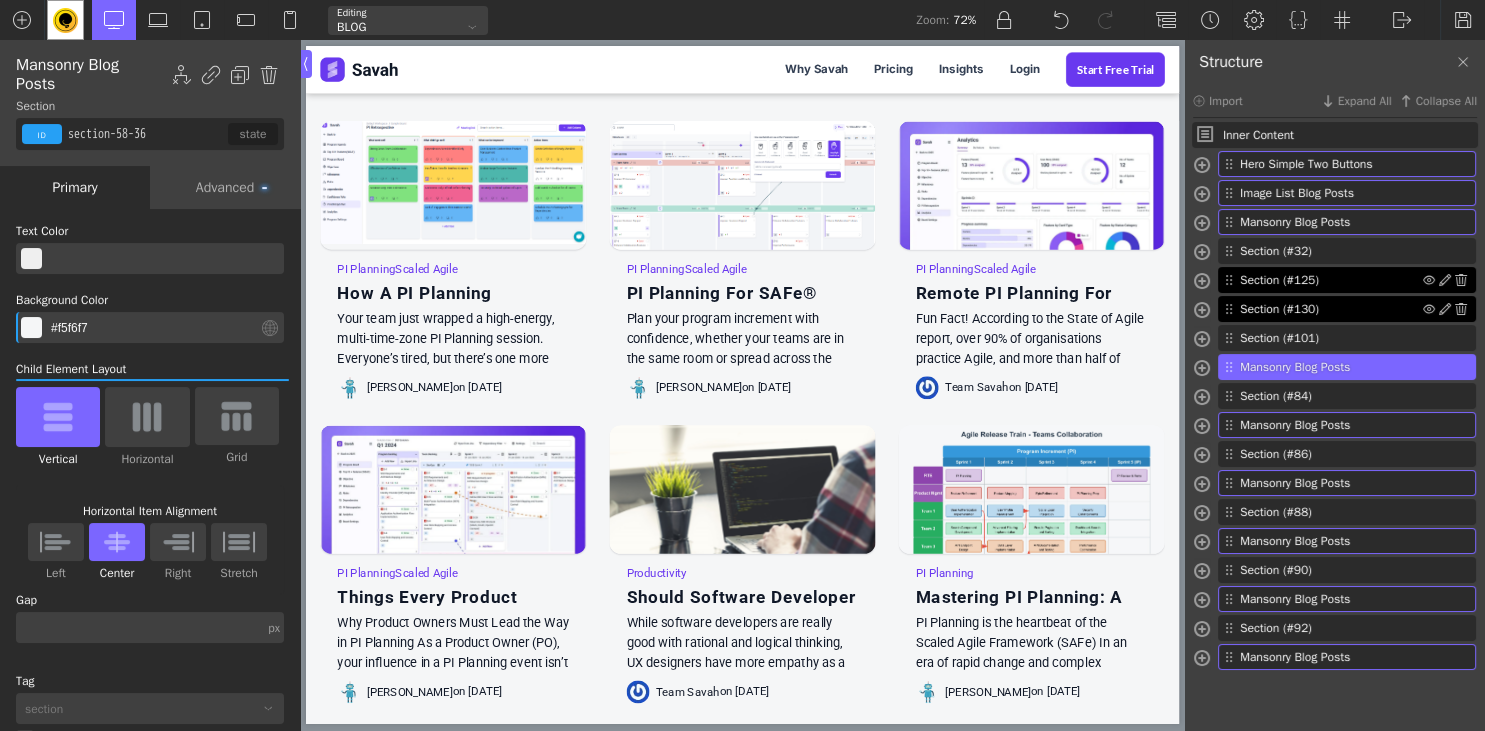 type on "safe_planning" 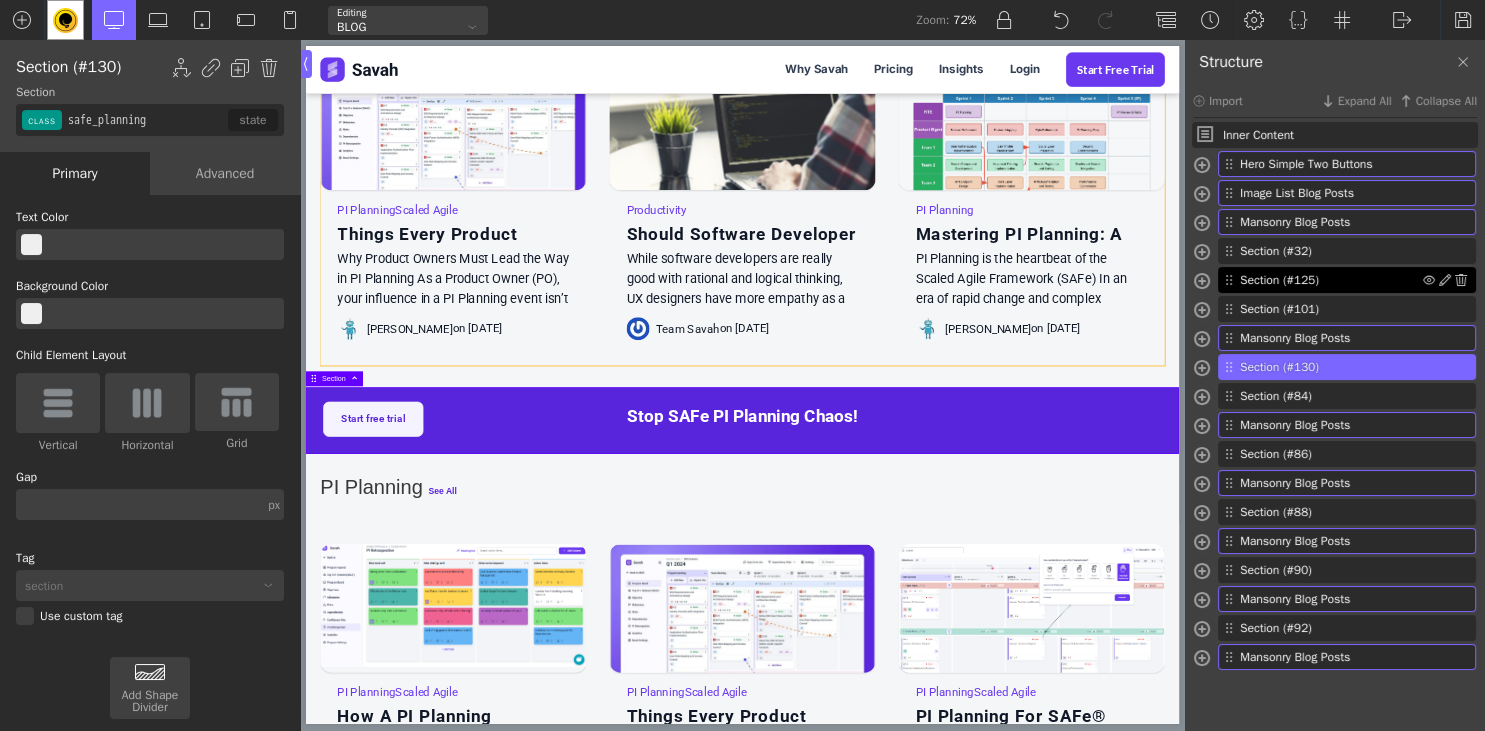 scroll, scrollTop: 3108, scrollLeft: 0, axis: vertical 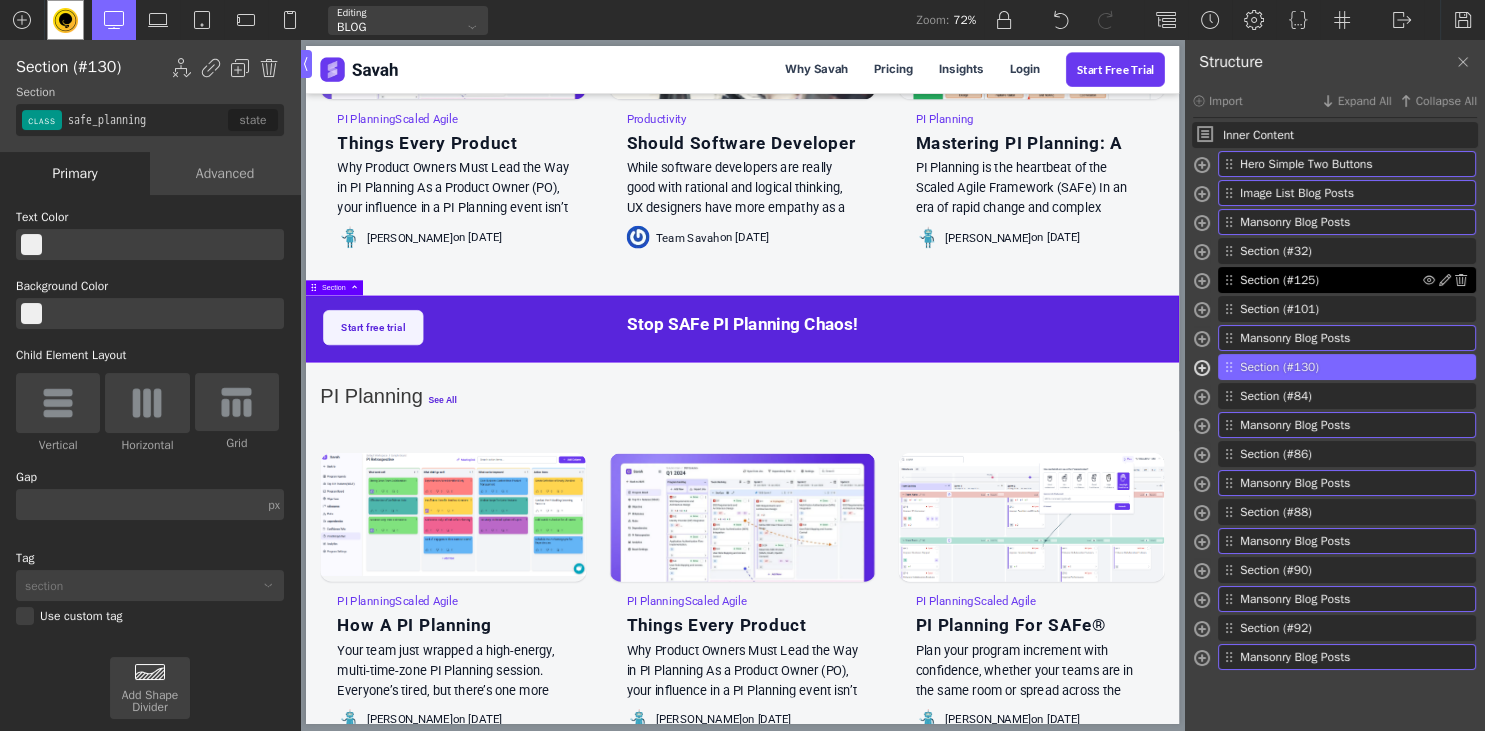 click at bounding box center (1202, 370) 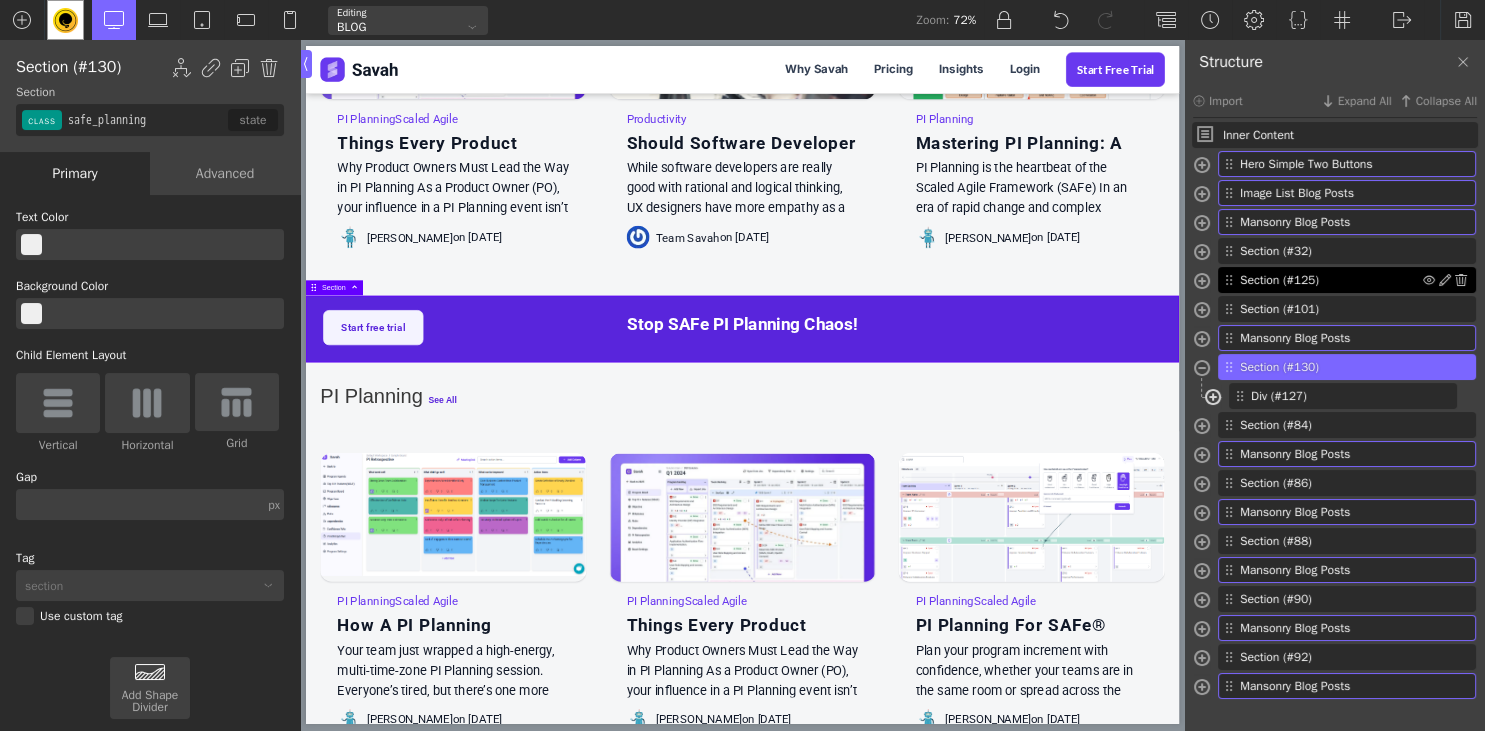 click at bounding box center [1213, 399] 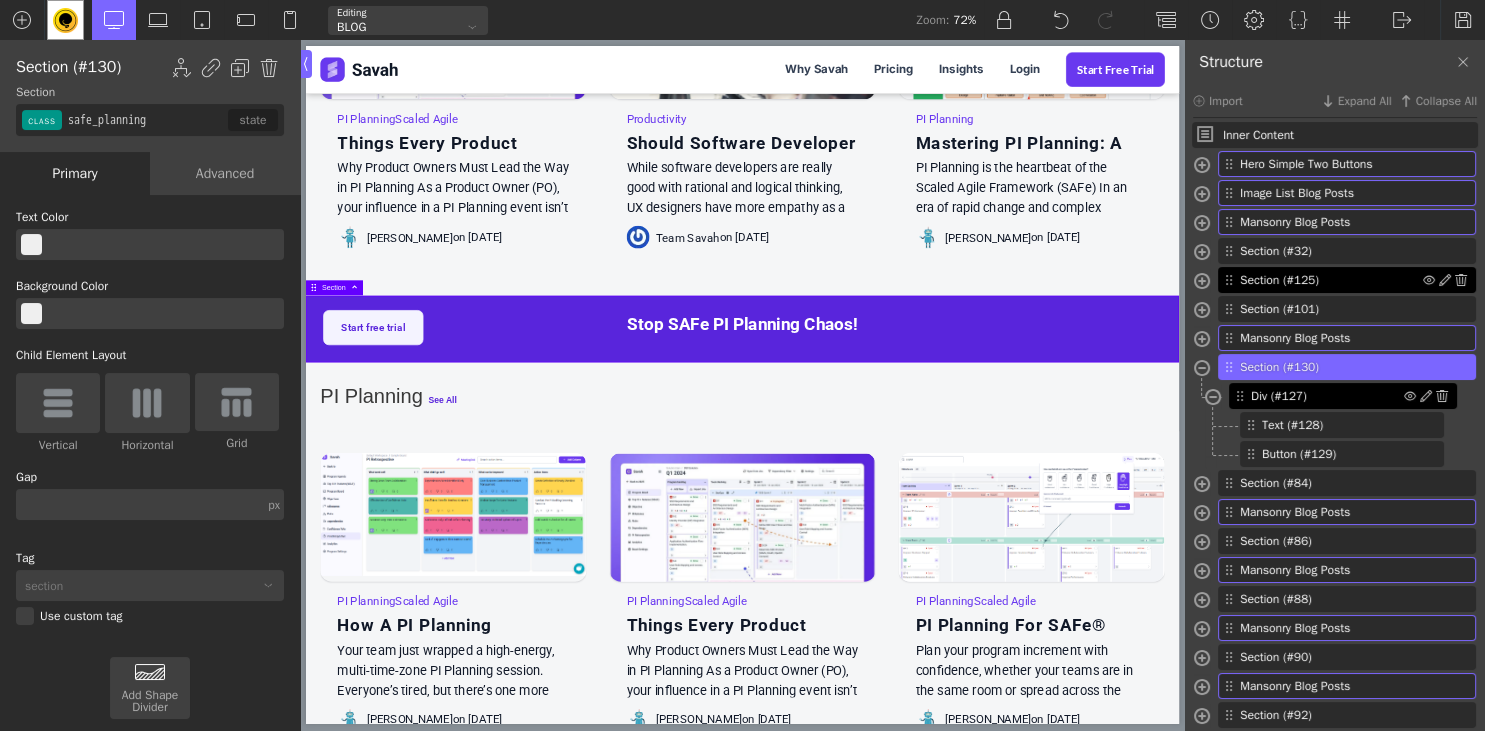 click on "Div (#127)" at bounding box center [1327, 396] 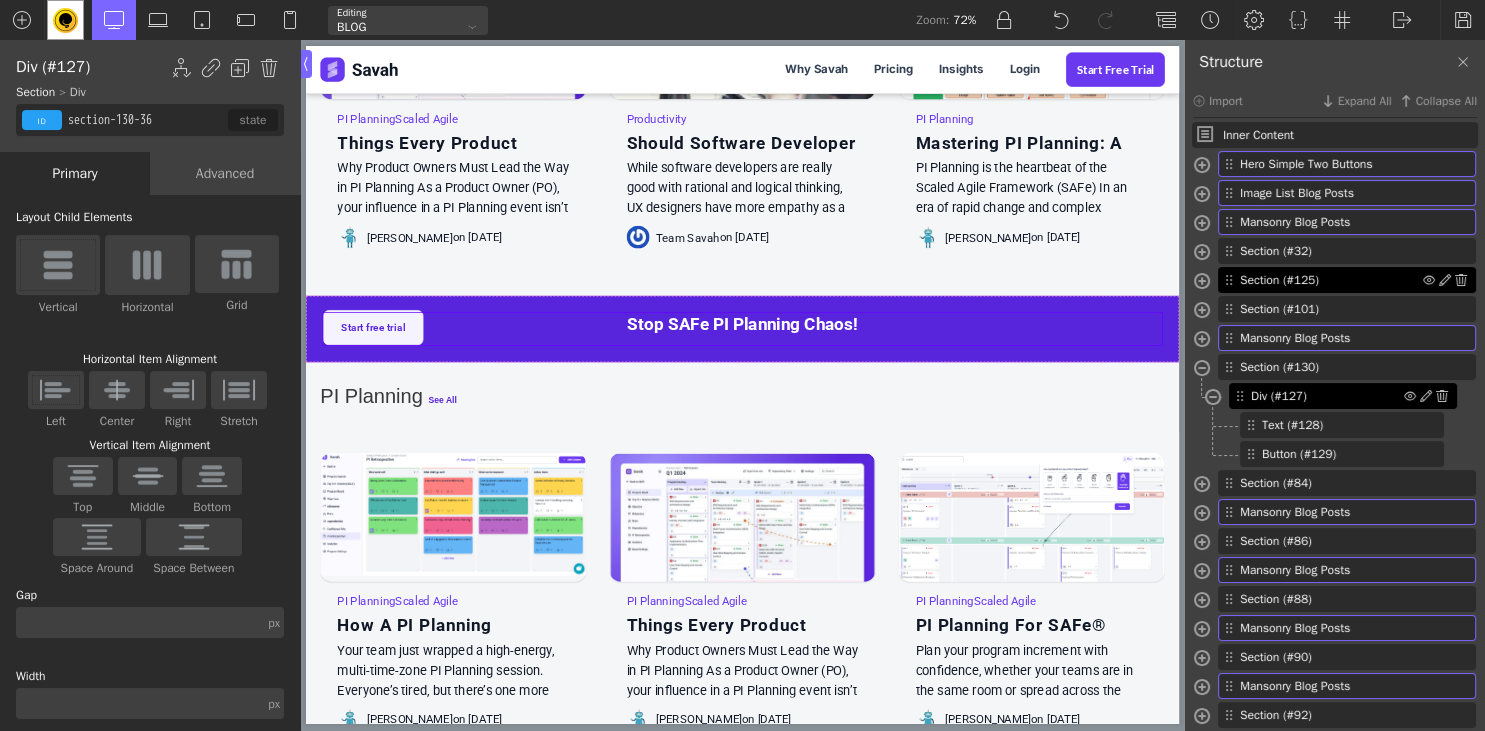 type on "div_block-131-36" 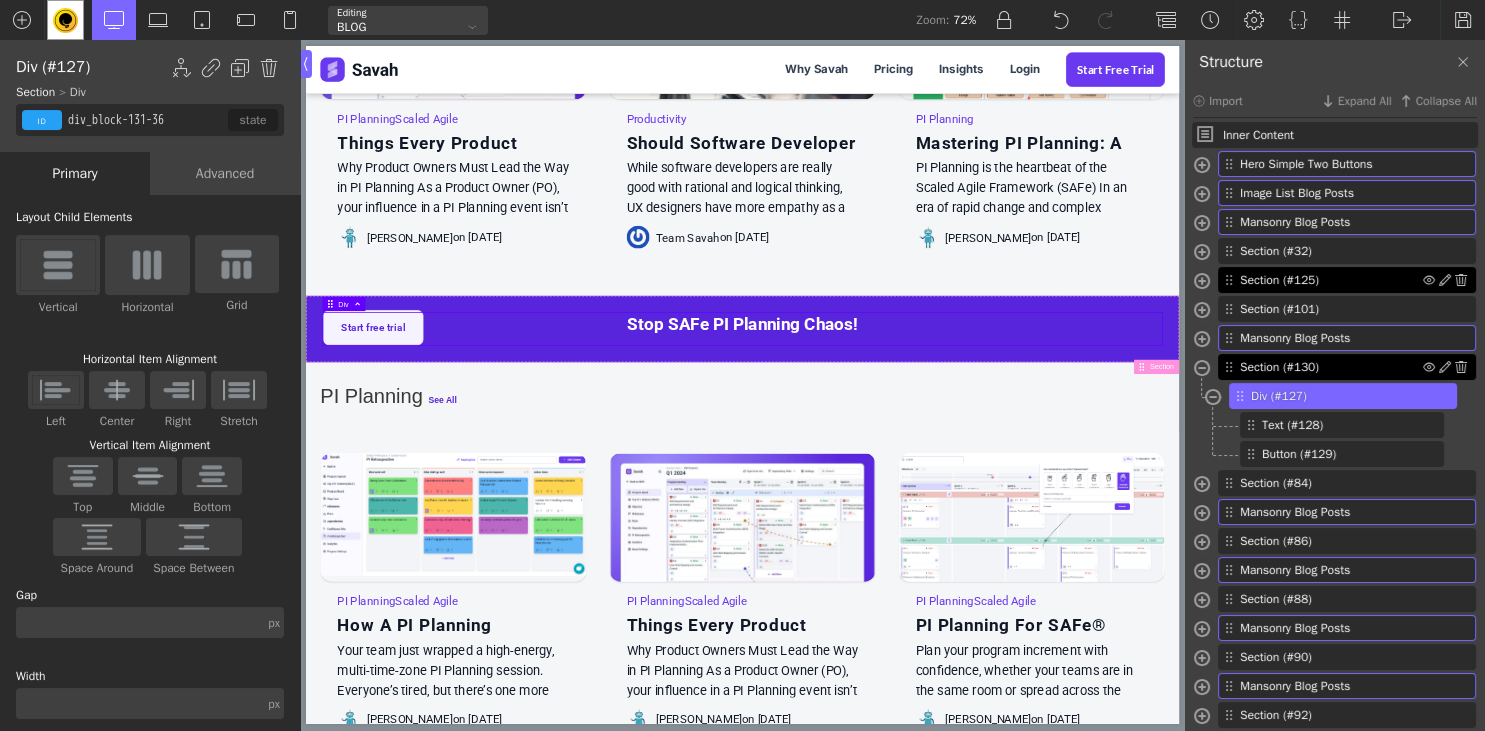 click on "Section (#130)" at bounding box center [1331, 367] 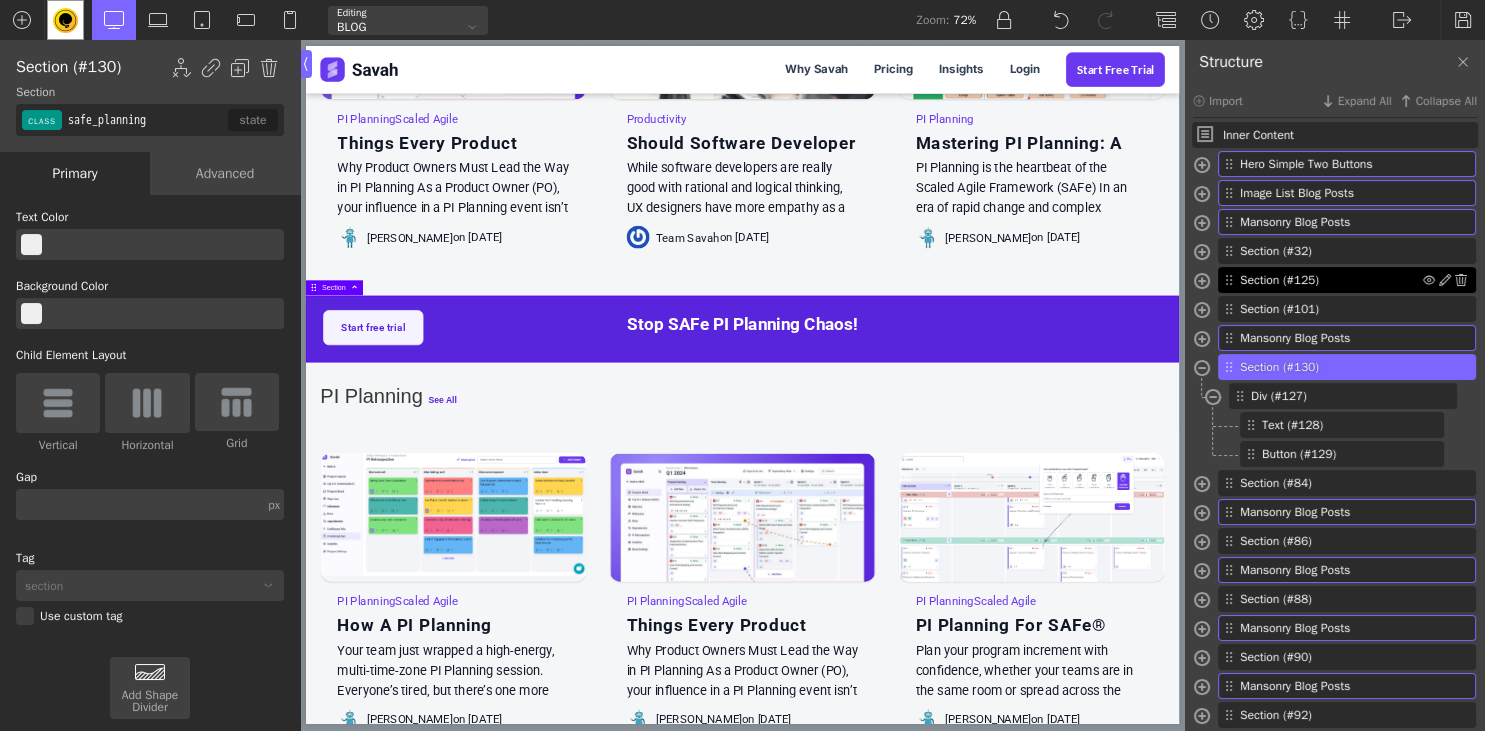 click on "safe_planning" at bounding box center [146, 120] 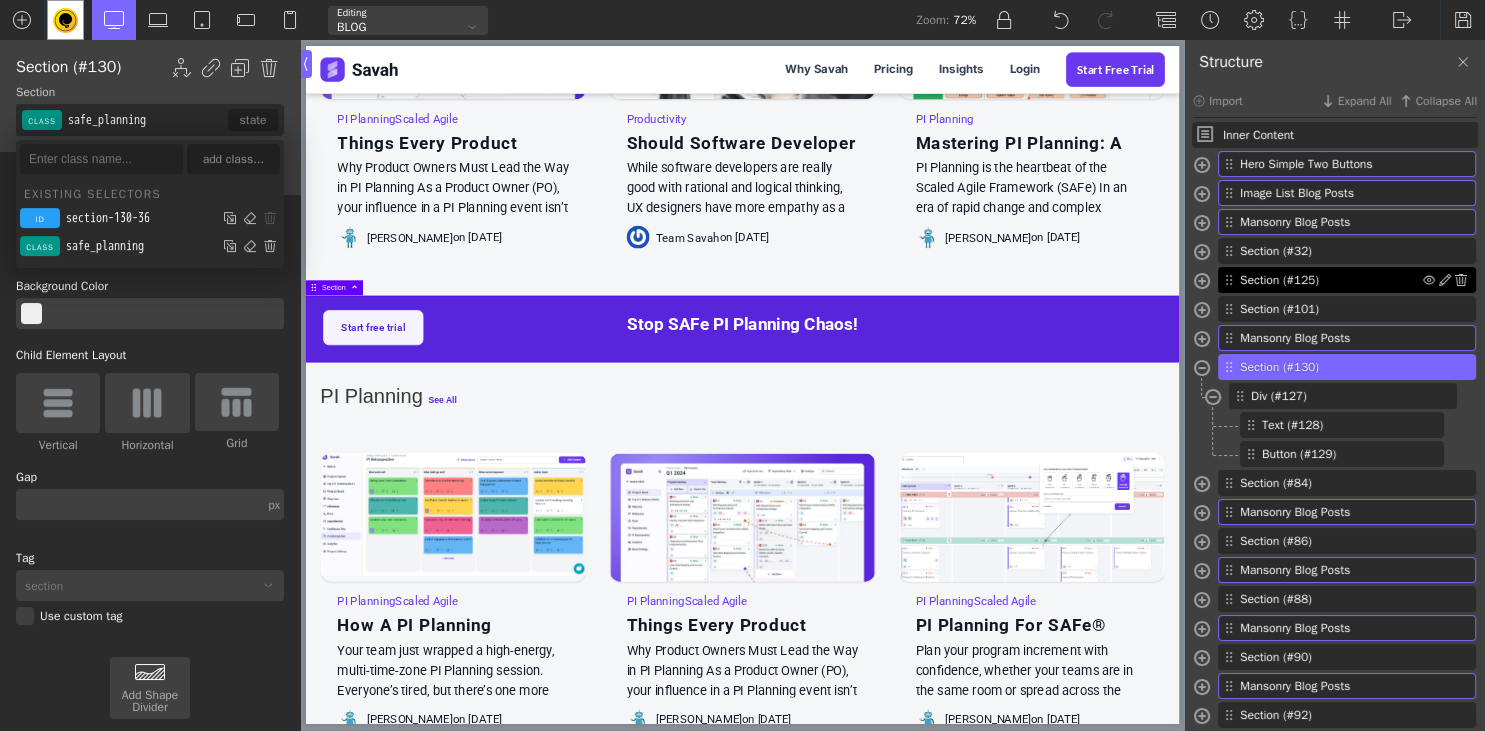 drag, startPoint x: 182, startPoint y: 126, endPoint x: 53, endPoint y: 126, distance: 129 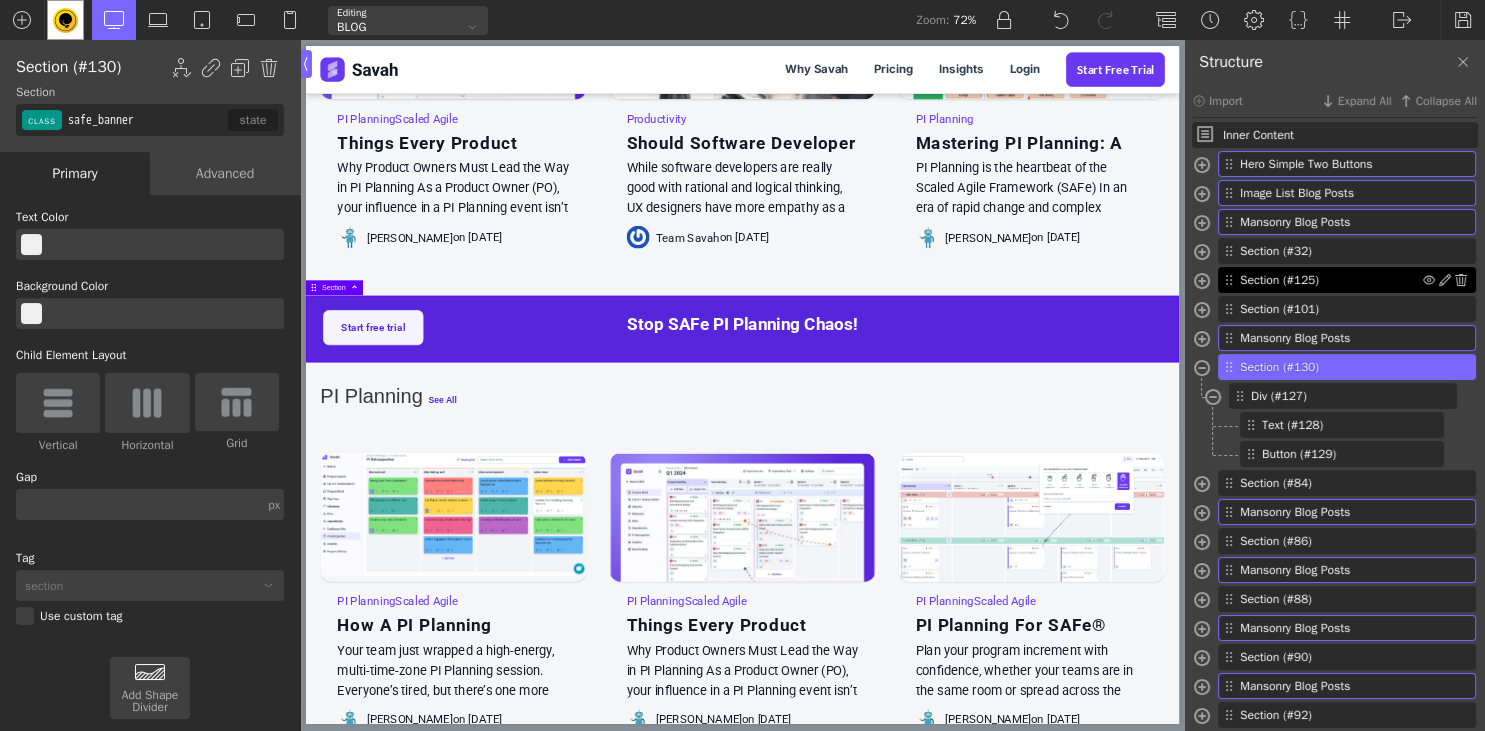 type on "safe_banner" 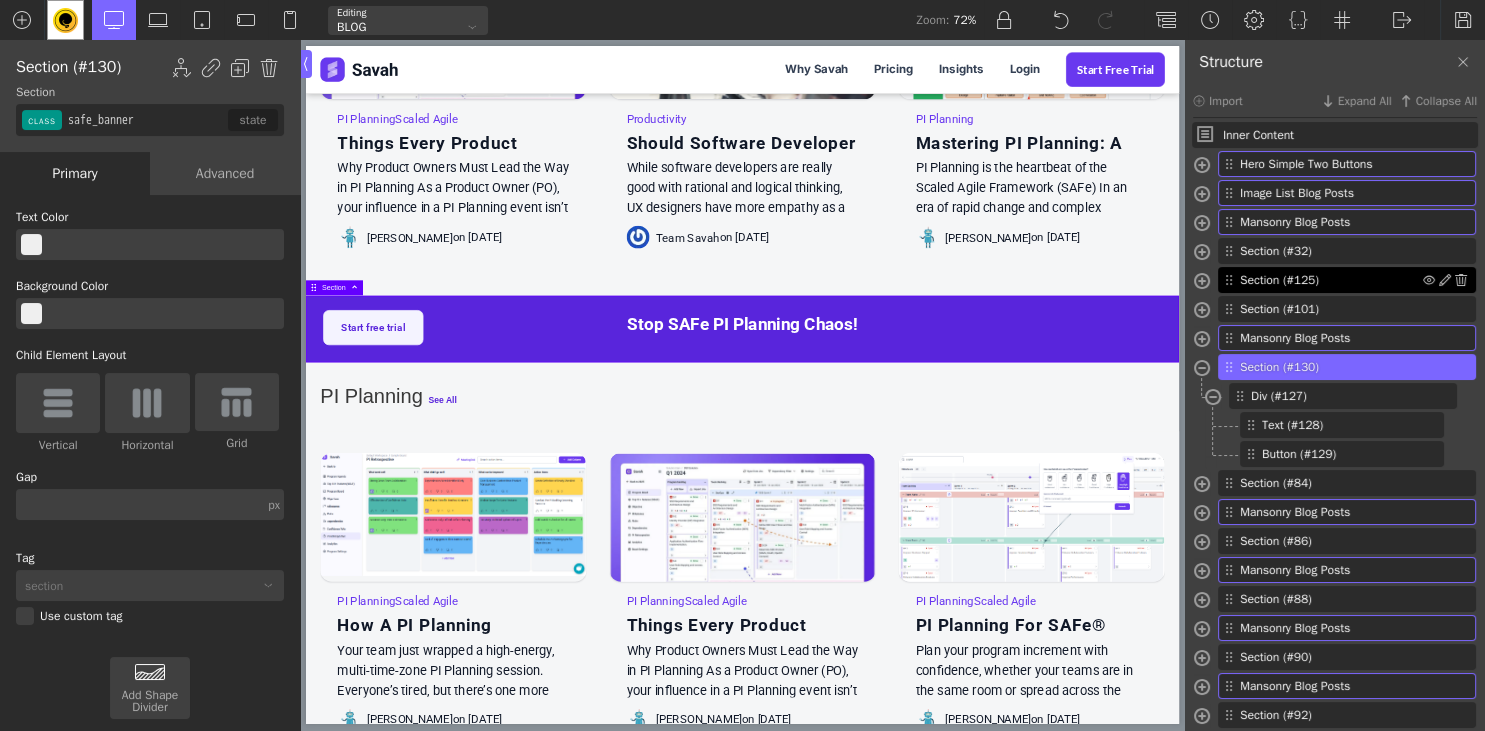 click at bounding box center [163, 244] 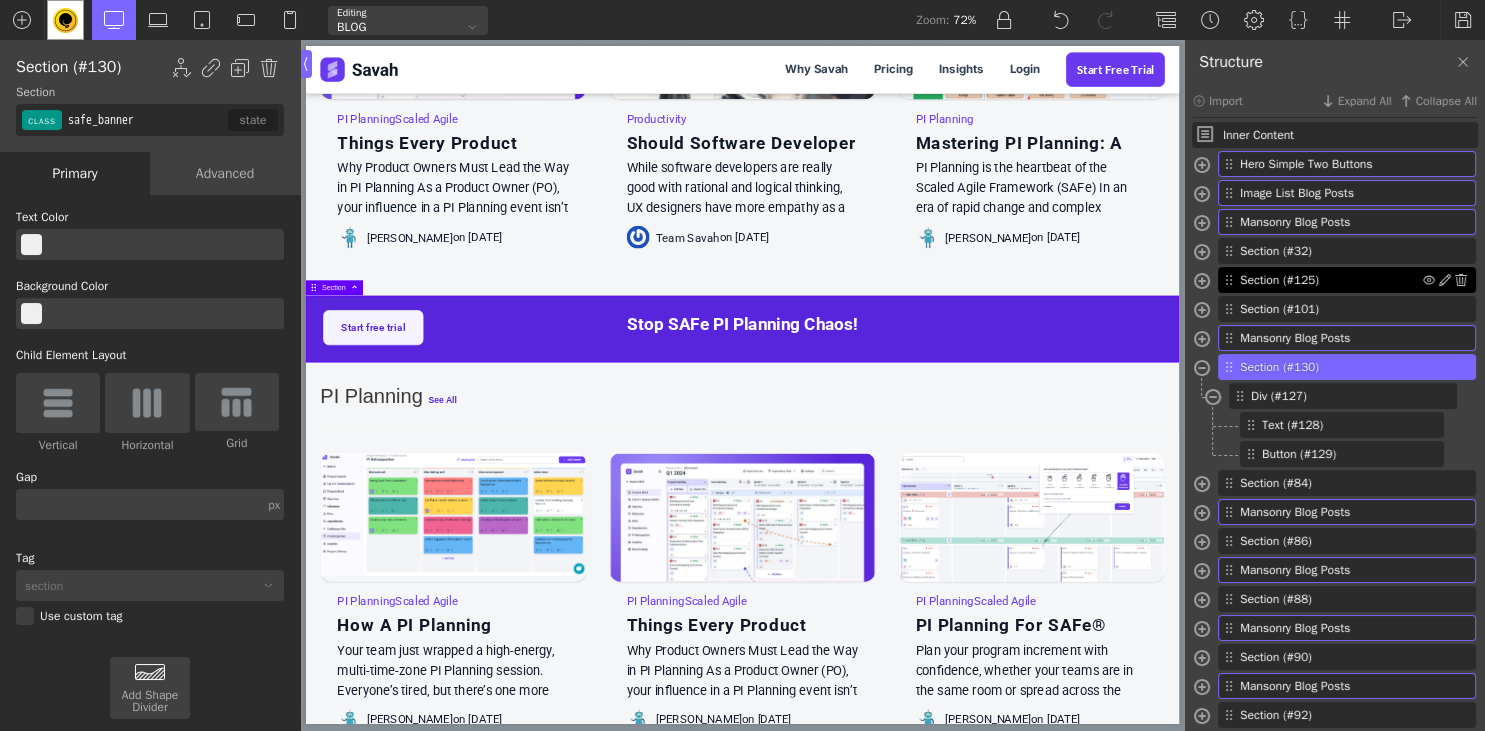 click on "safe_banner" at bounding box center (146, 120) 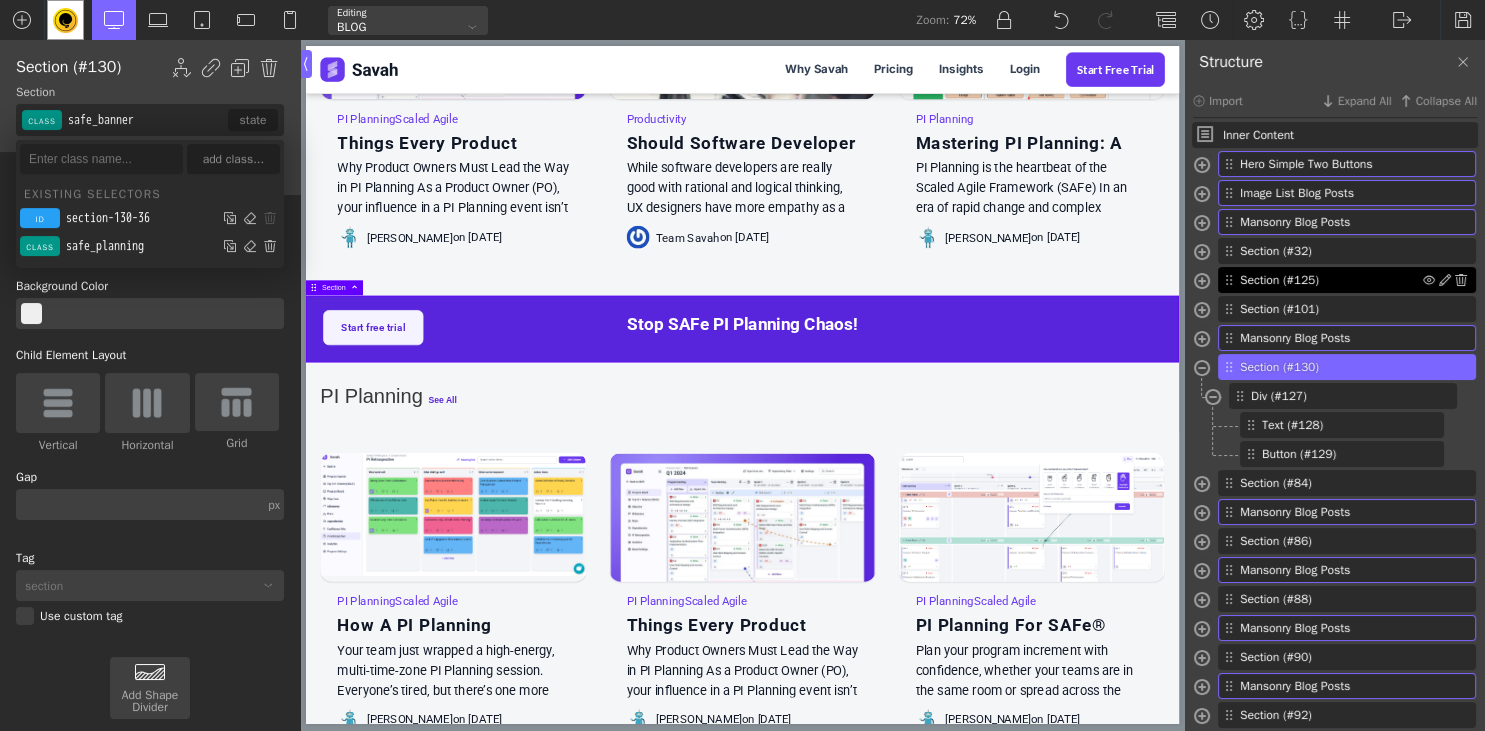 drag, startPoint x: 175, startPoint y: 118, endPoint x: 67, endPoint y: 118, distance: 108 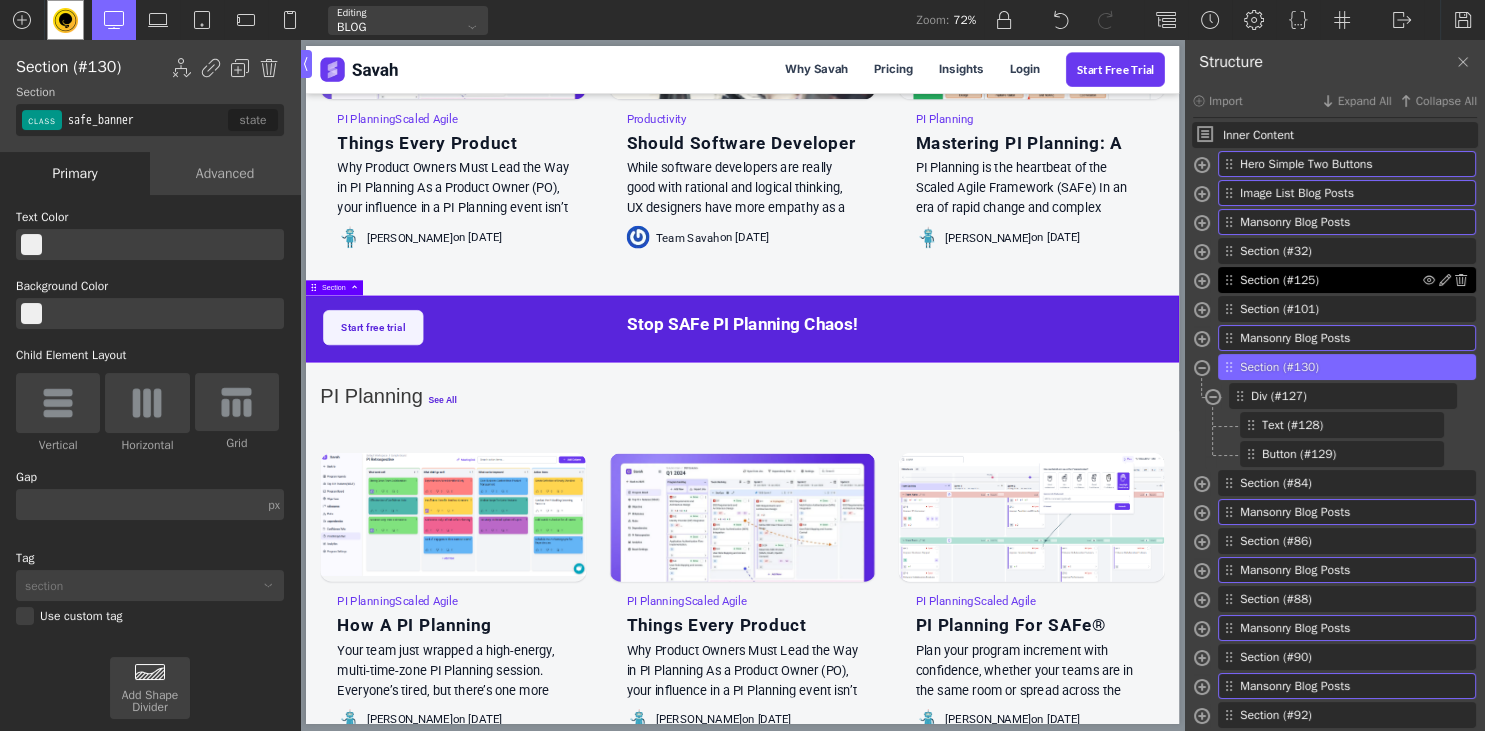 click on "safe_banner" at bounding box center (146, 120) 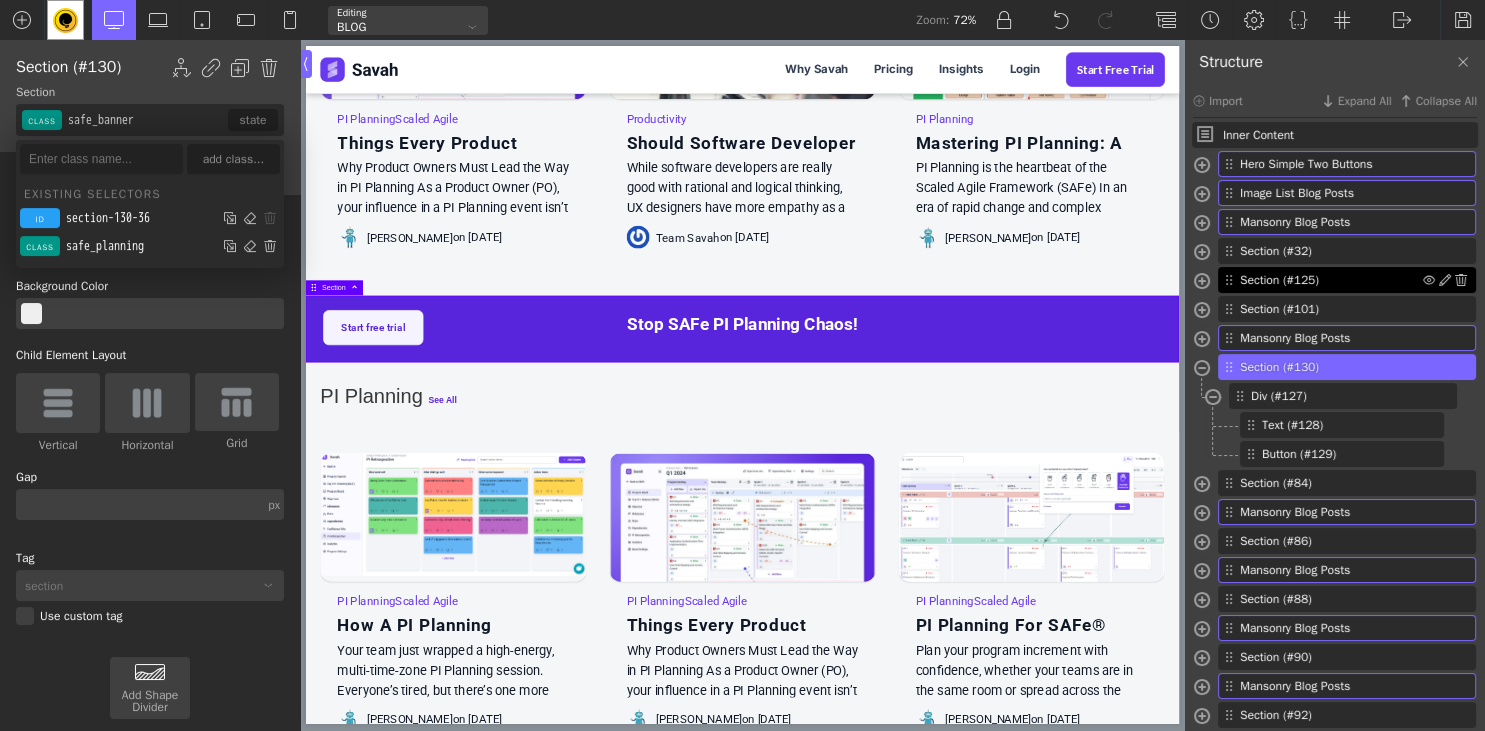 click at bounding box center (101, 159) 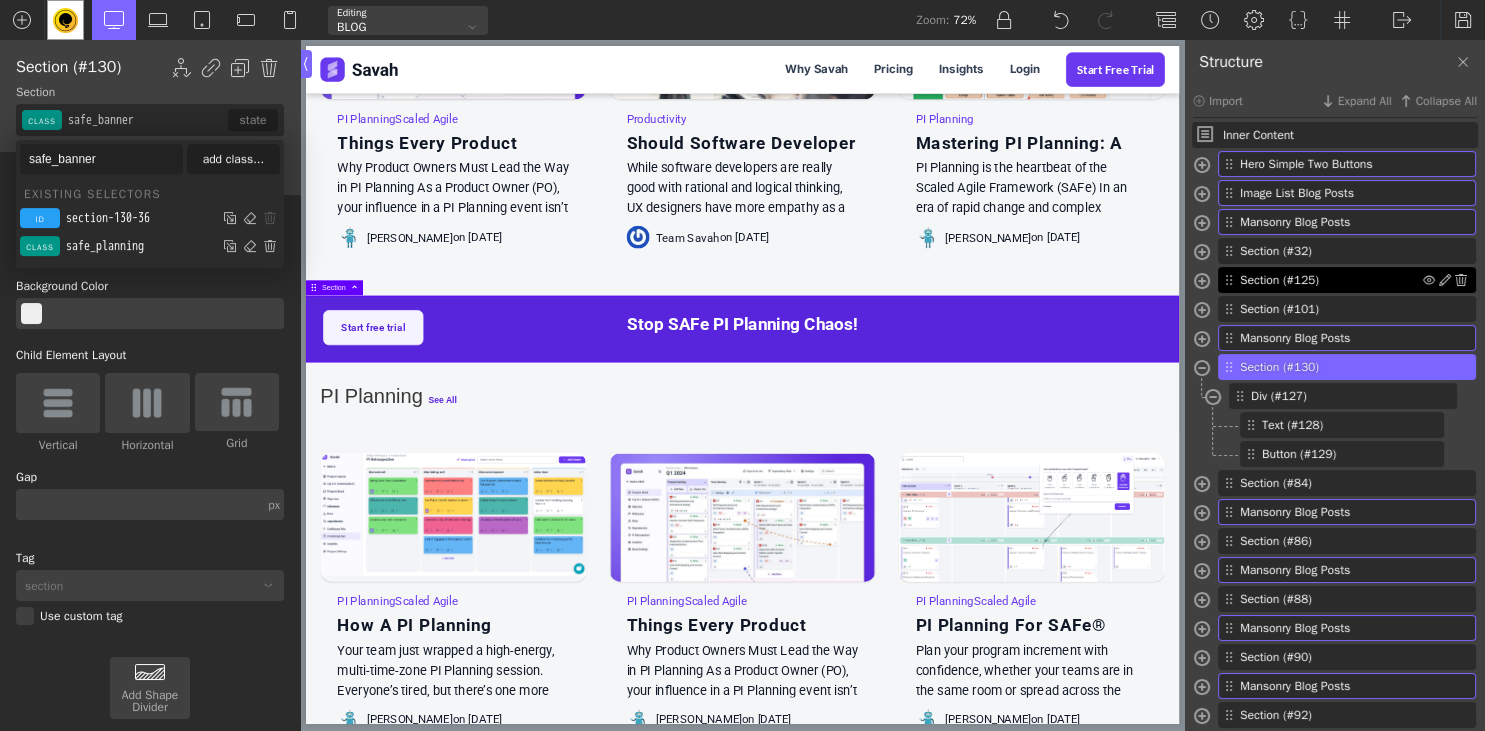 type on "safe_banner" 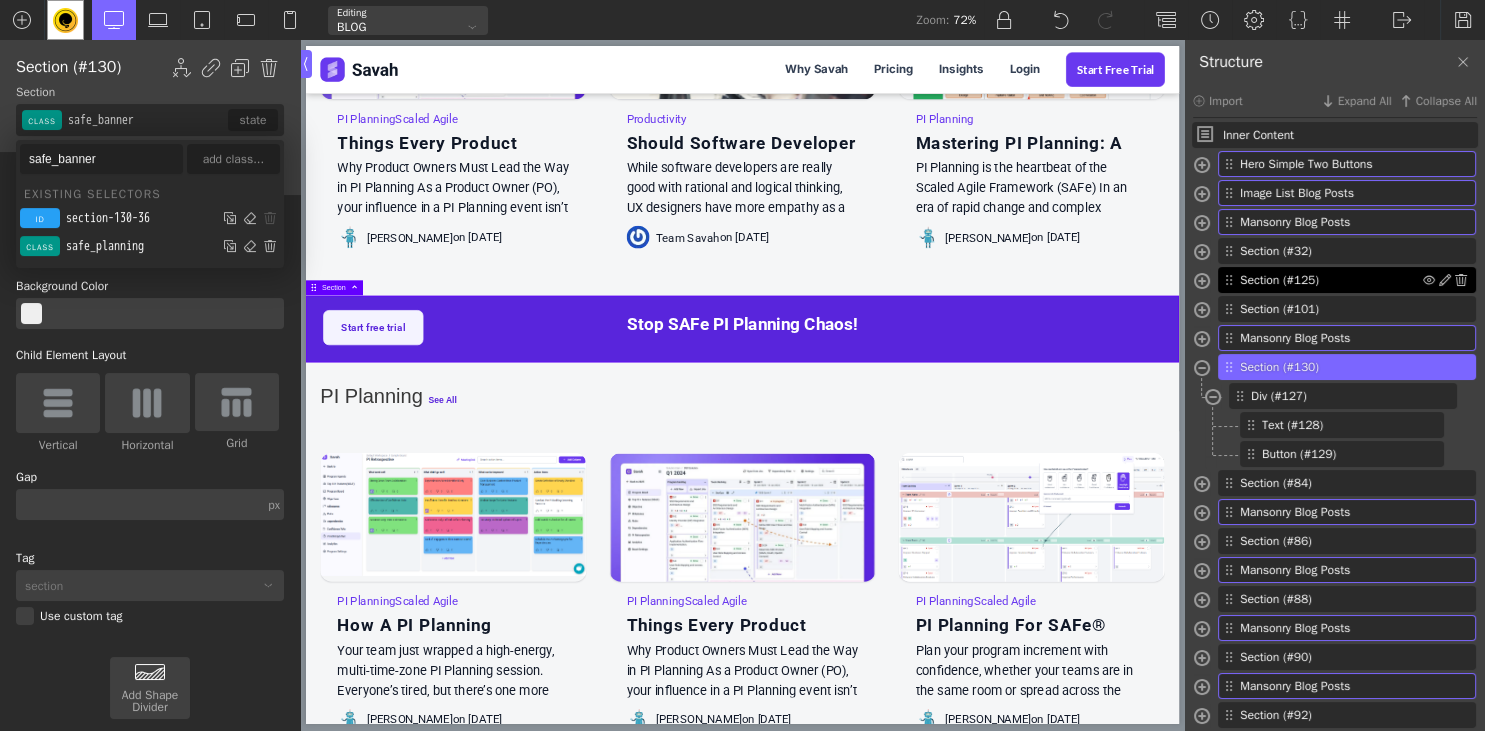 type 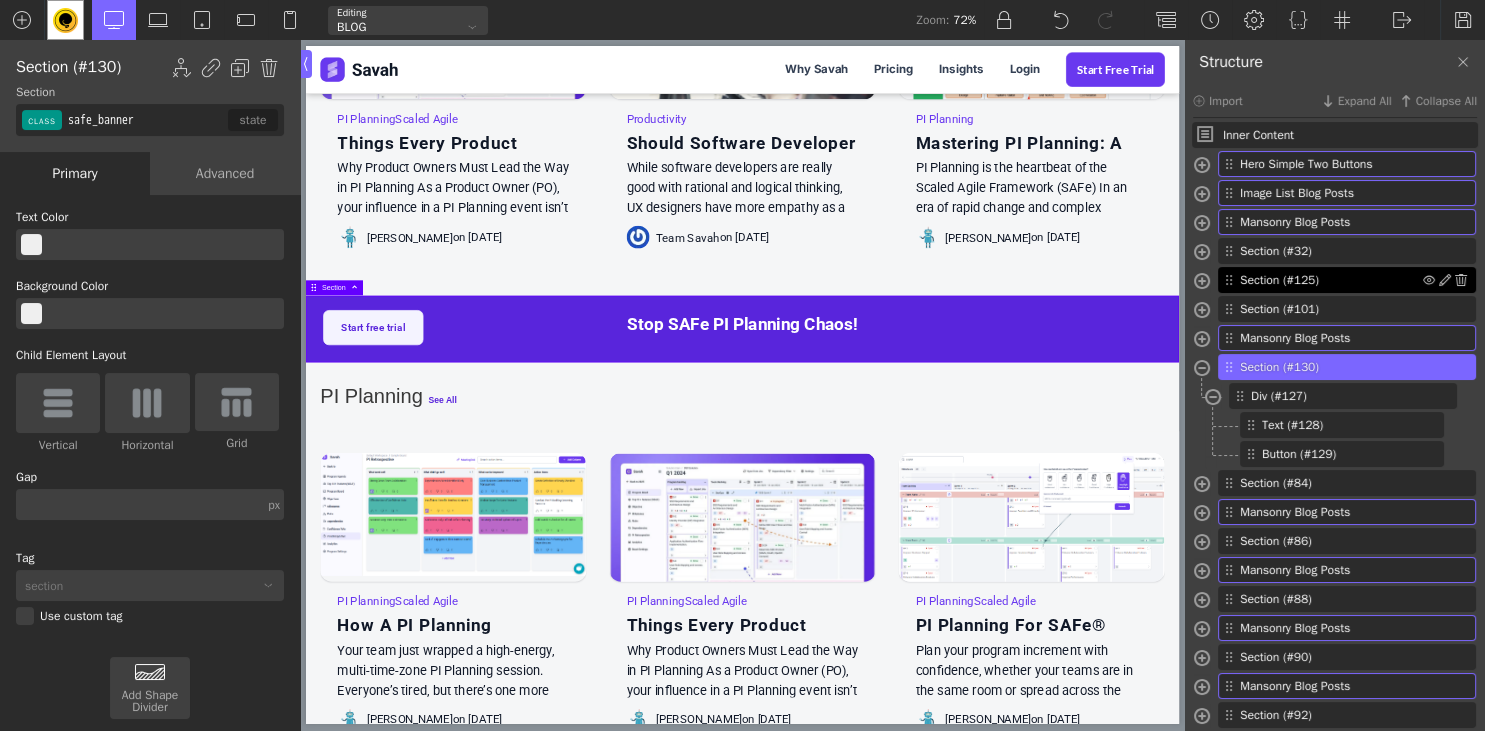 click on "safe_banner" at bounding box center [146, 120] 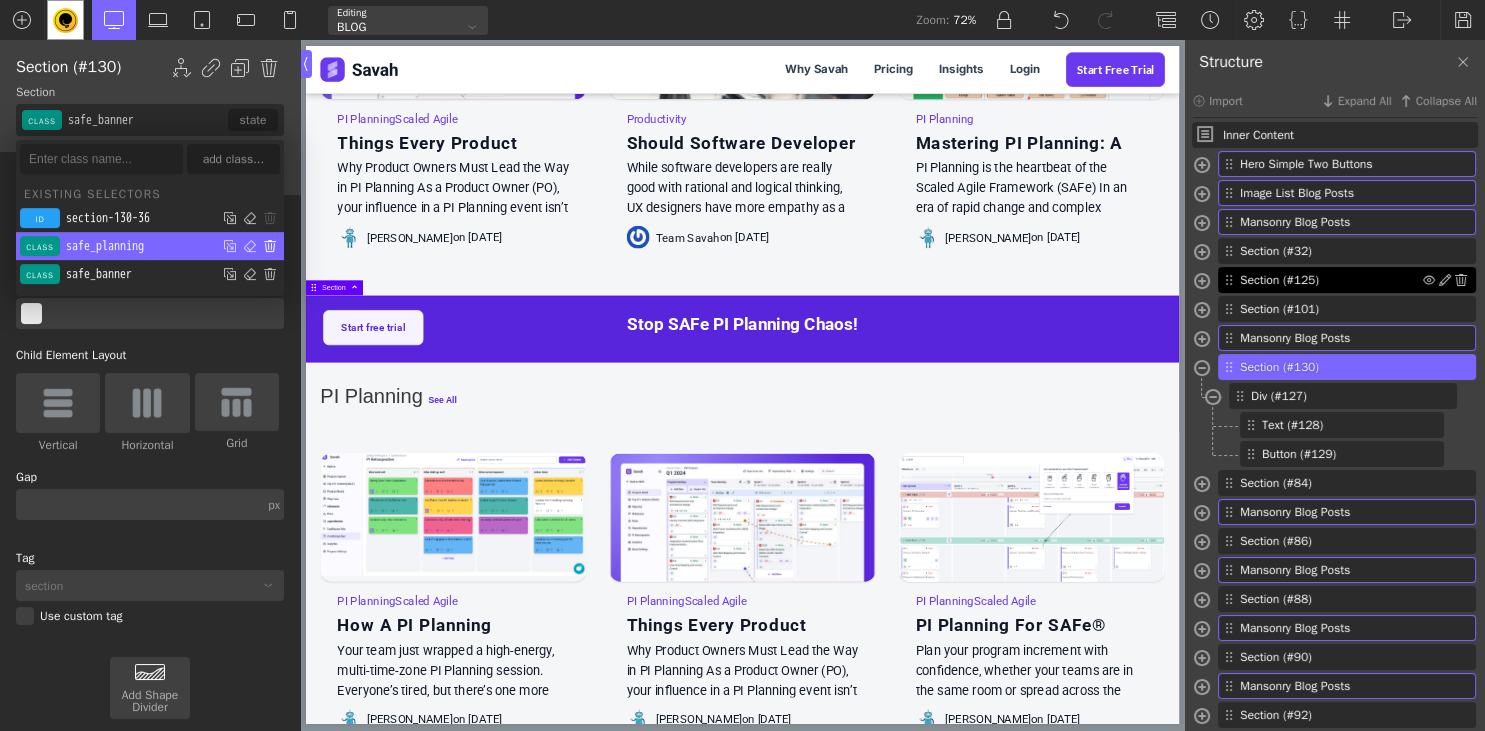 click at bounding box center [270, 246] 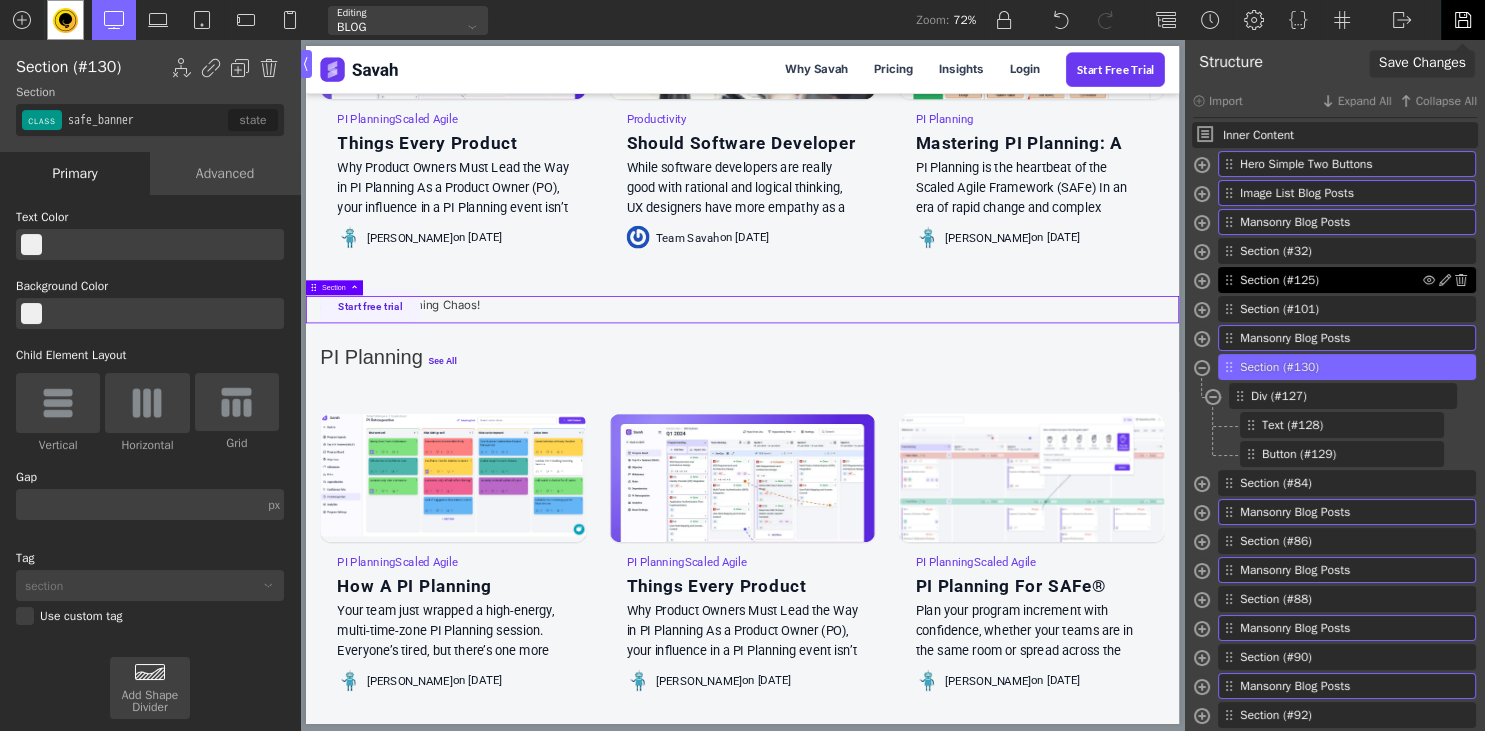 click at bounding box center (1463, 20) 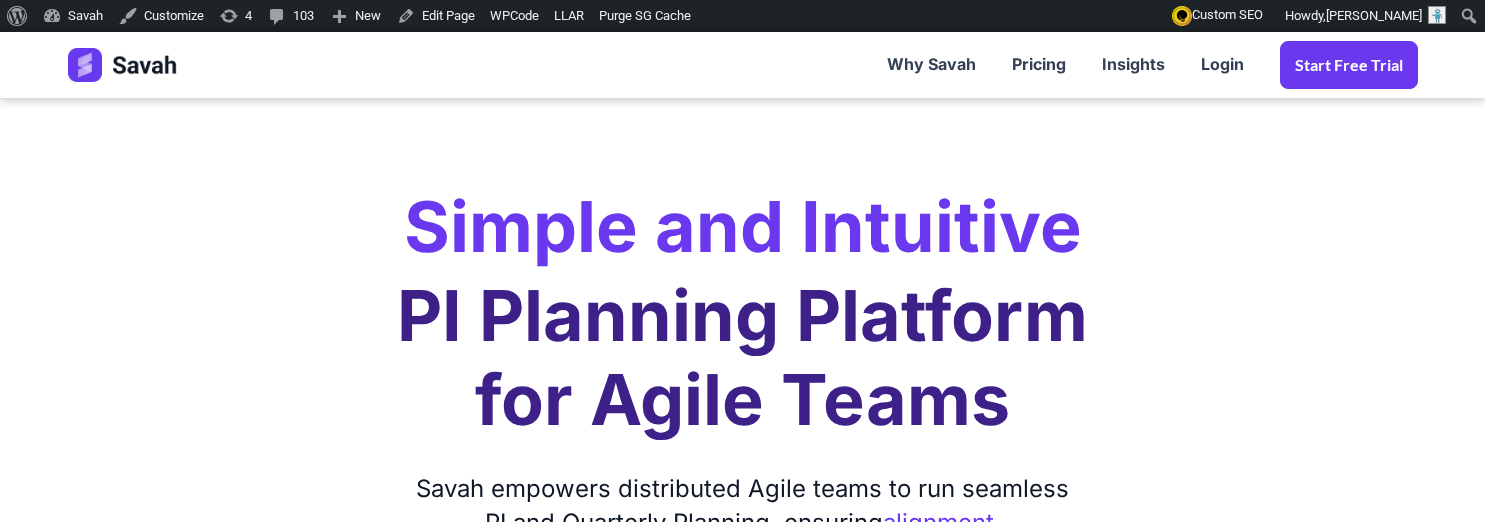 scroll, scrollTop: 317, scrollLeft: 0, axis: vertical 